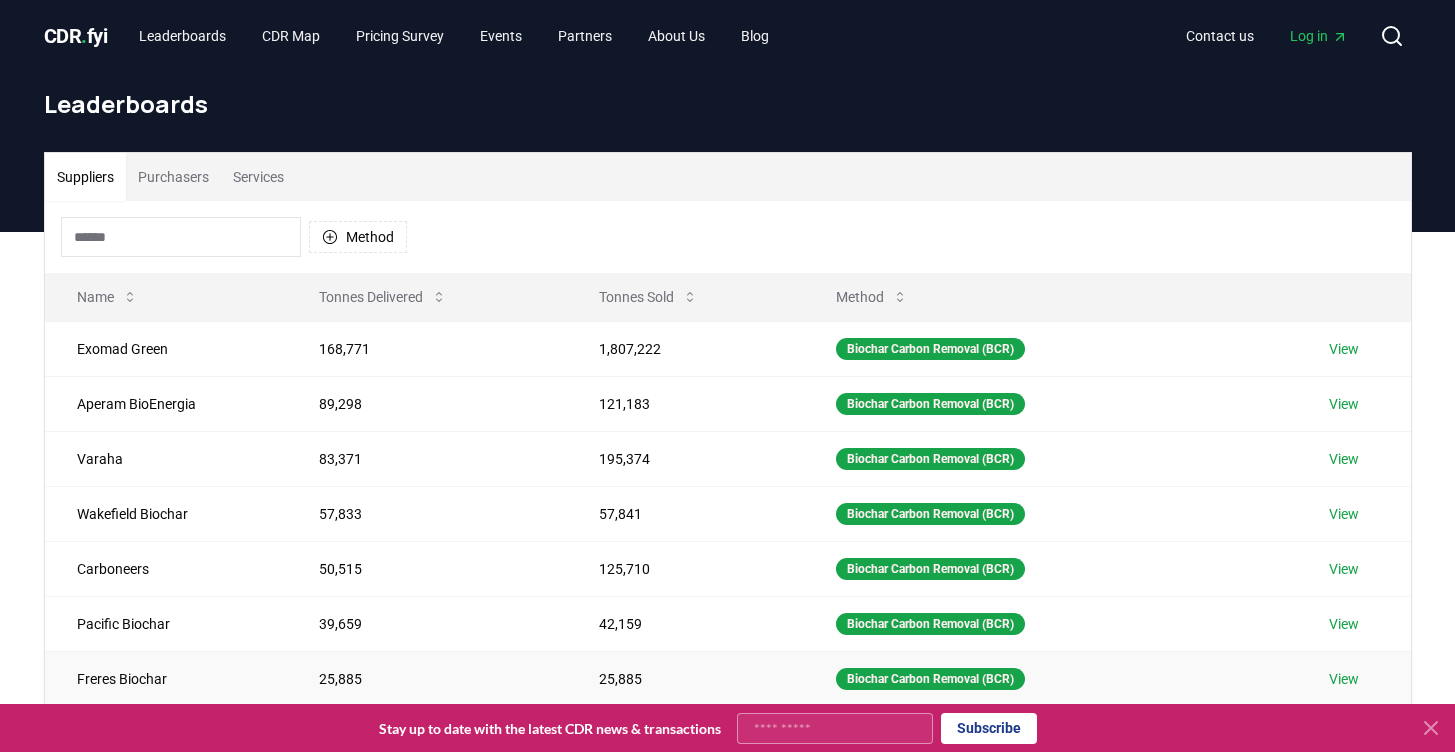 scroll, scrollTop: 71, scrollLeft: 0, axis: vertical 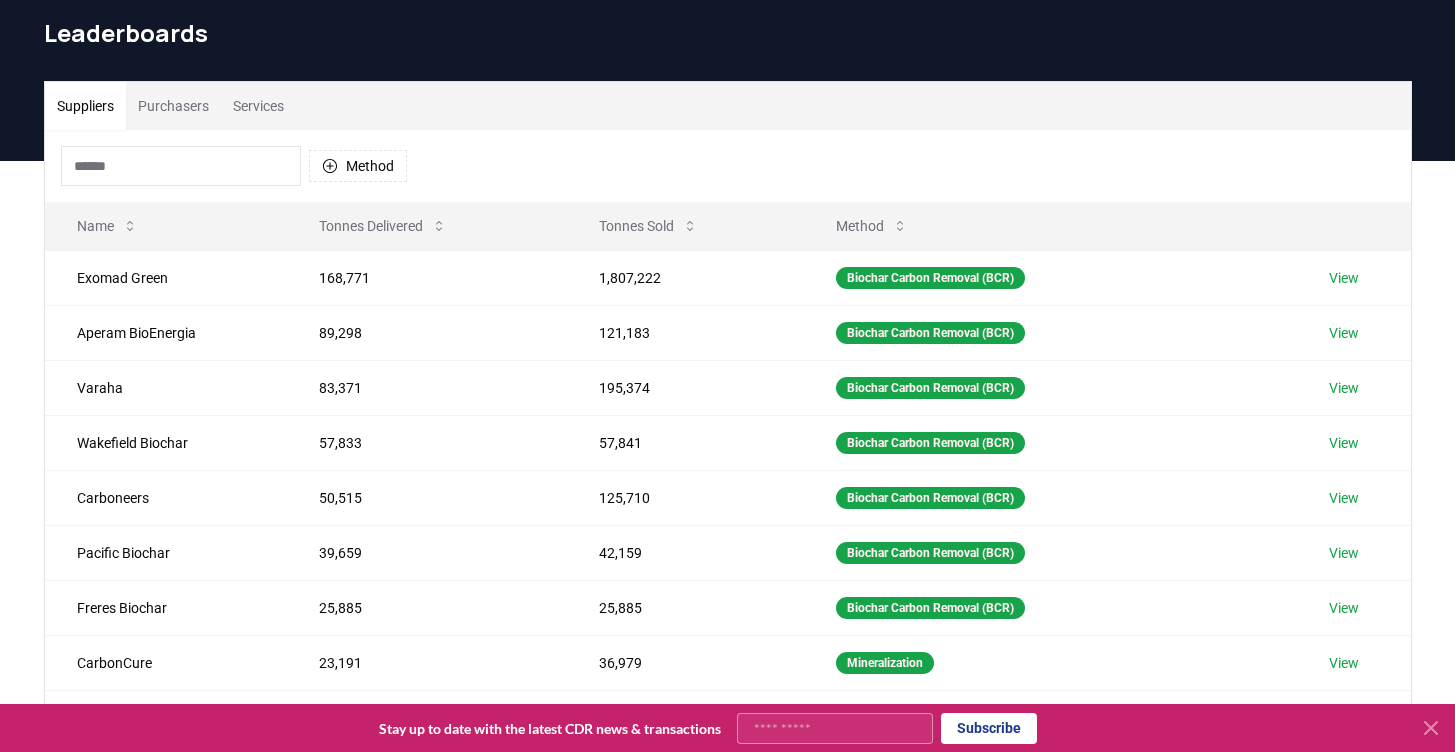click on "Purchasers" at bounding box center [173, 106] 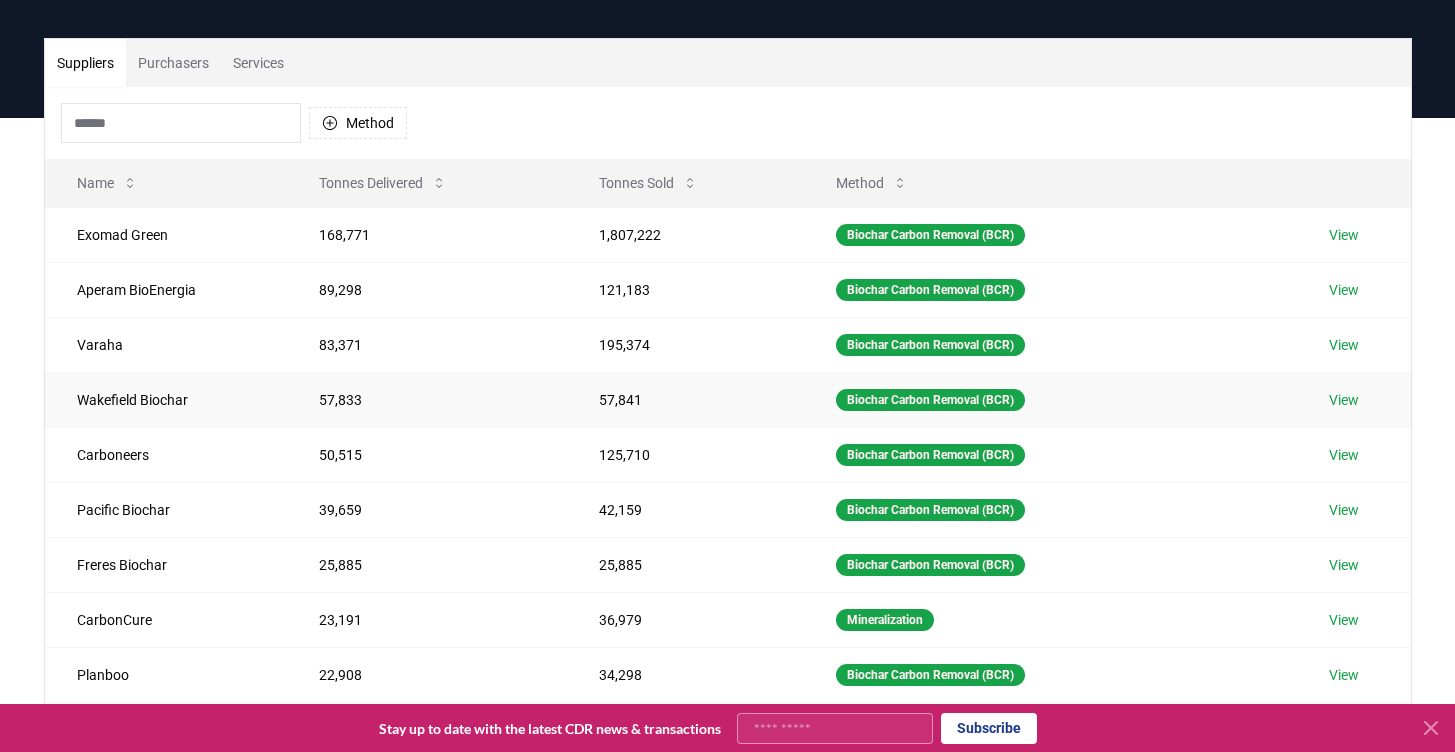 scroll, scrollTop: 117, scrollLeft: 0, axis: vertical 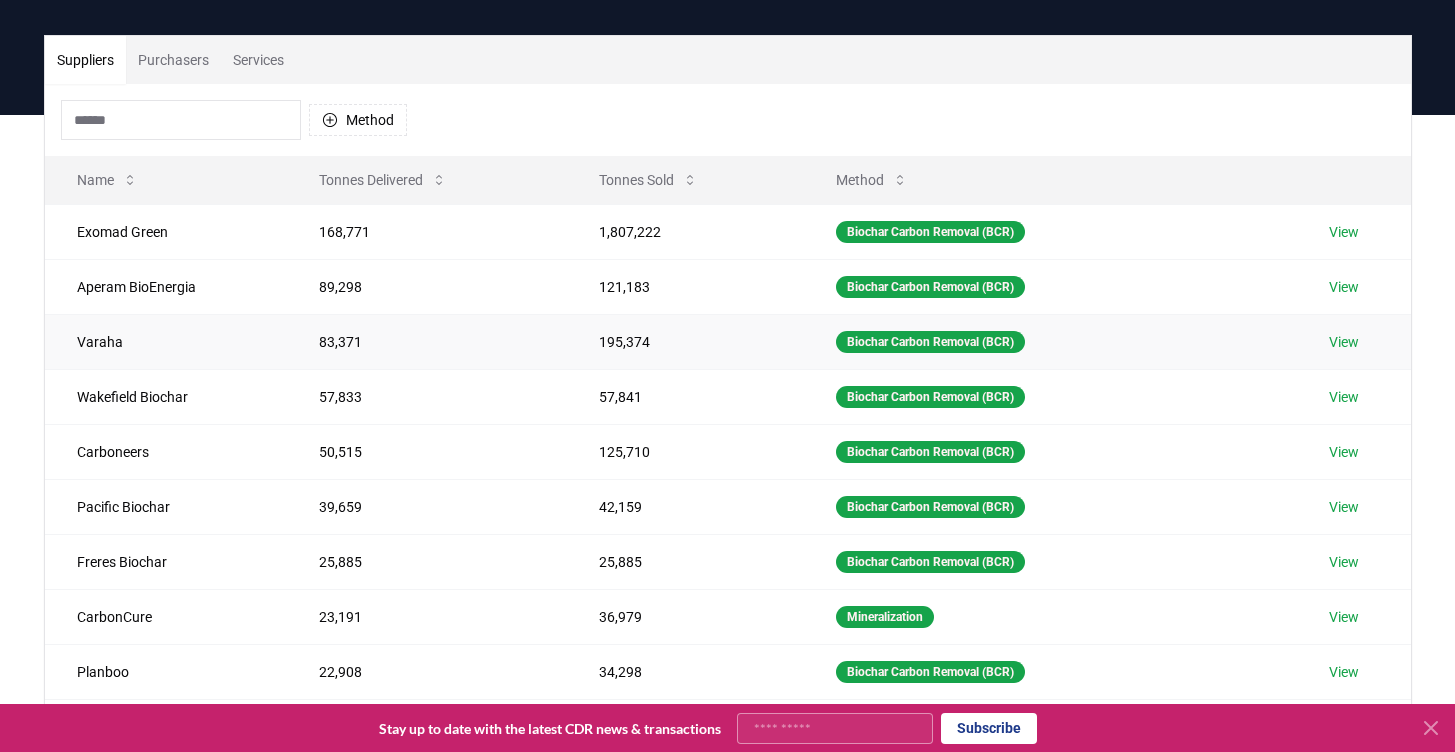 click on "View" at bounding box center [1344, 342] 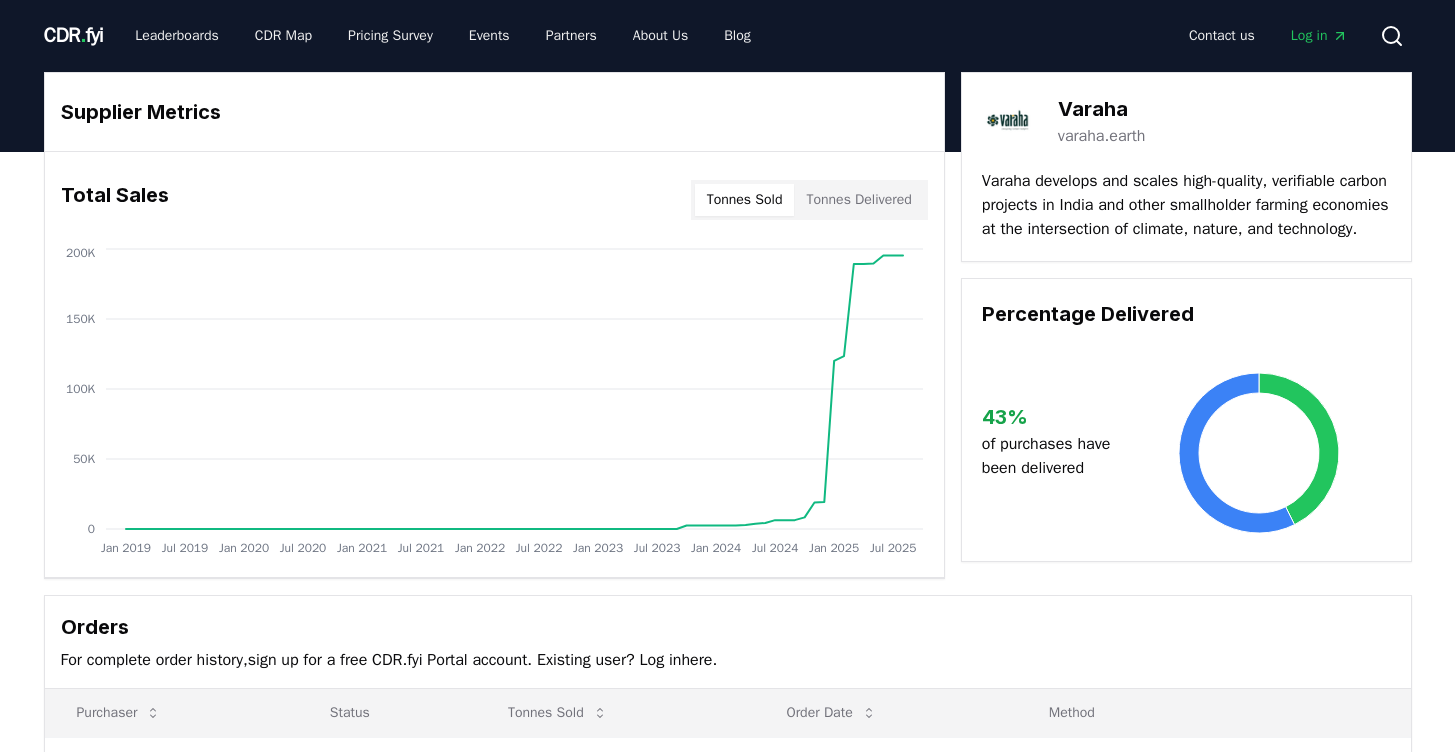 scroll, scrollTop: 0, scrollLeft: 0, axis: both 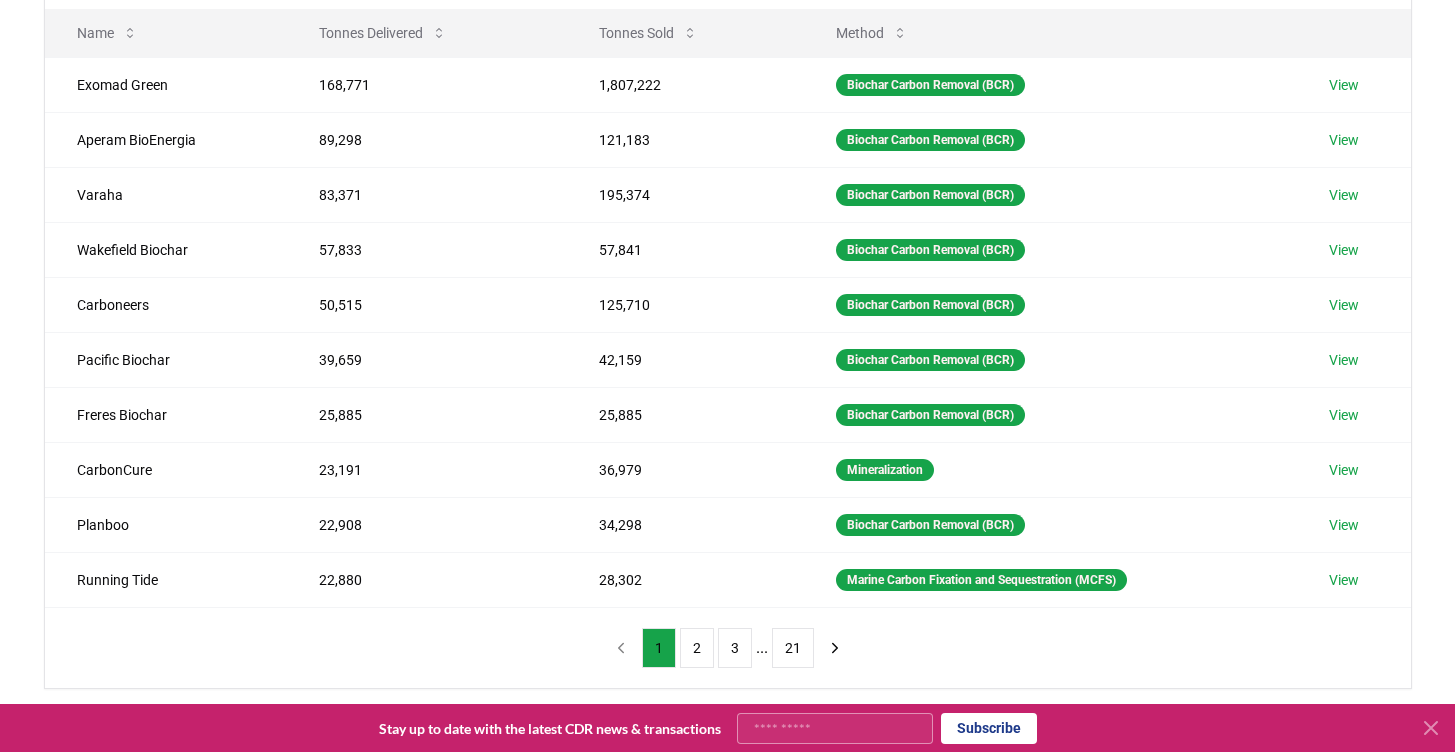 click on "1 2 3 ... 21" at bounding box center (728, 648) 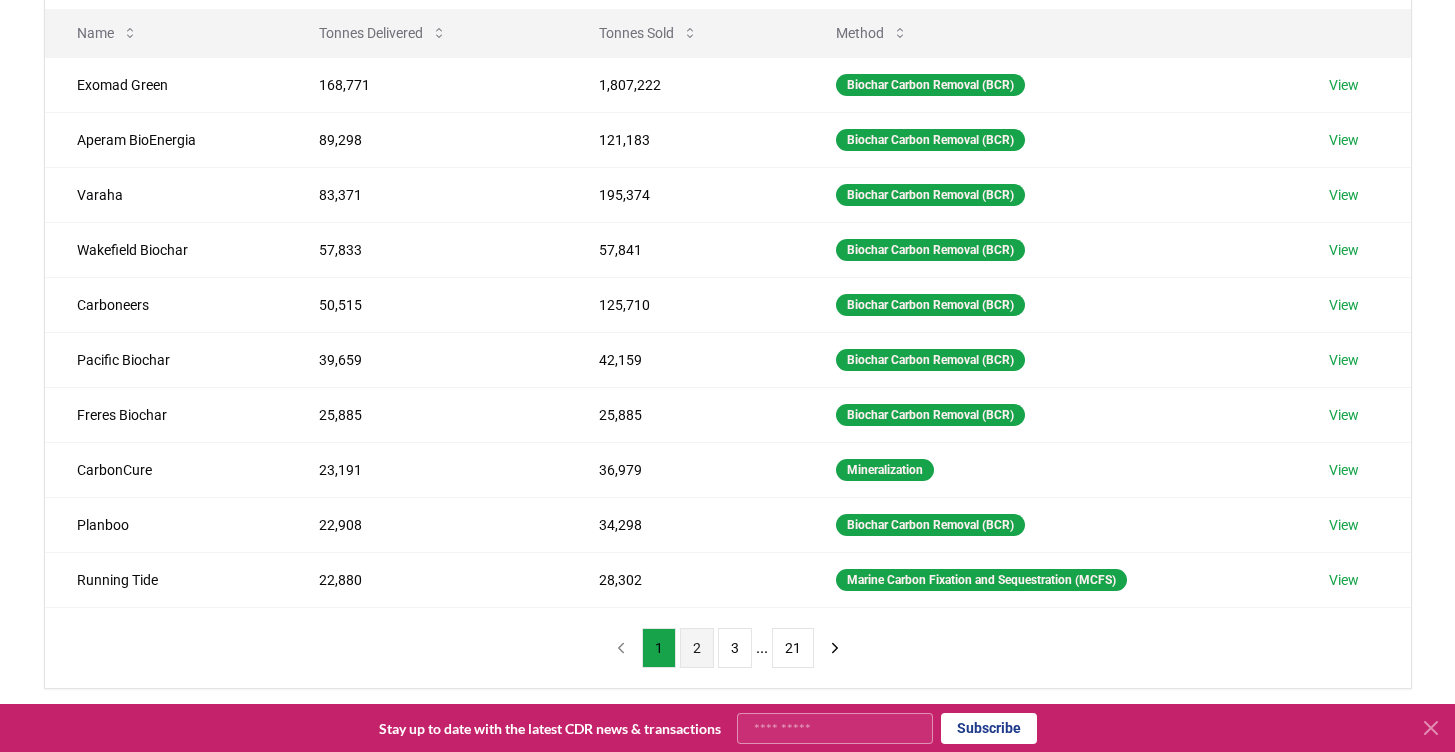 click on "2" at bounding box center (697, 648) 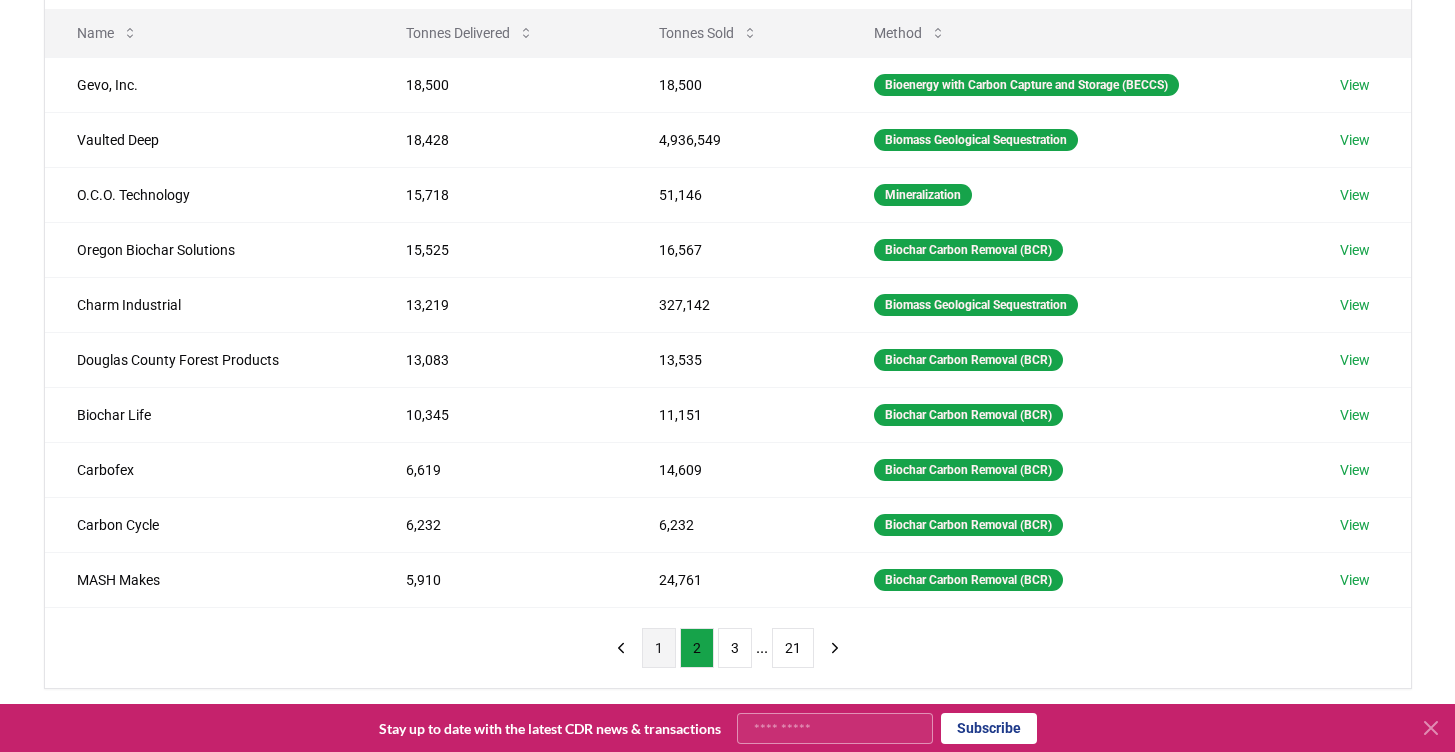 click on "1" at bounding box center [659, 648] 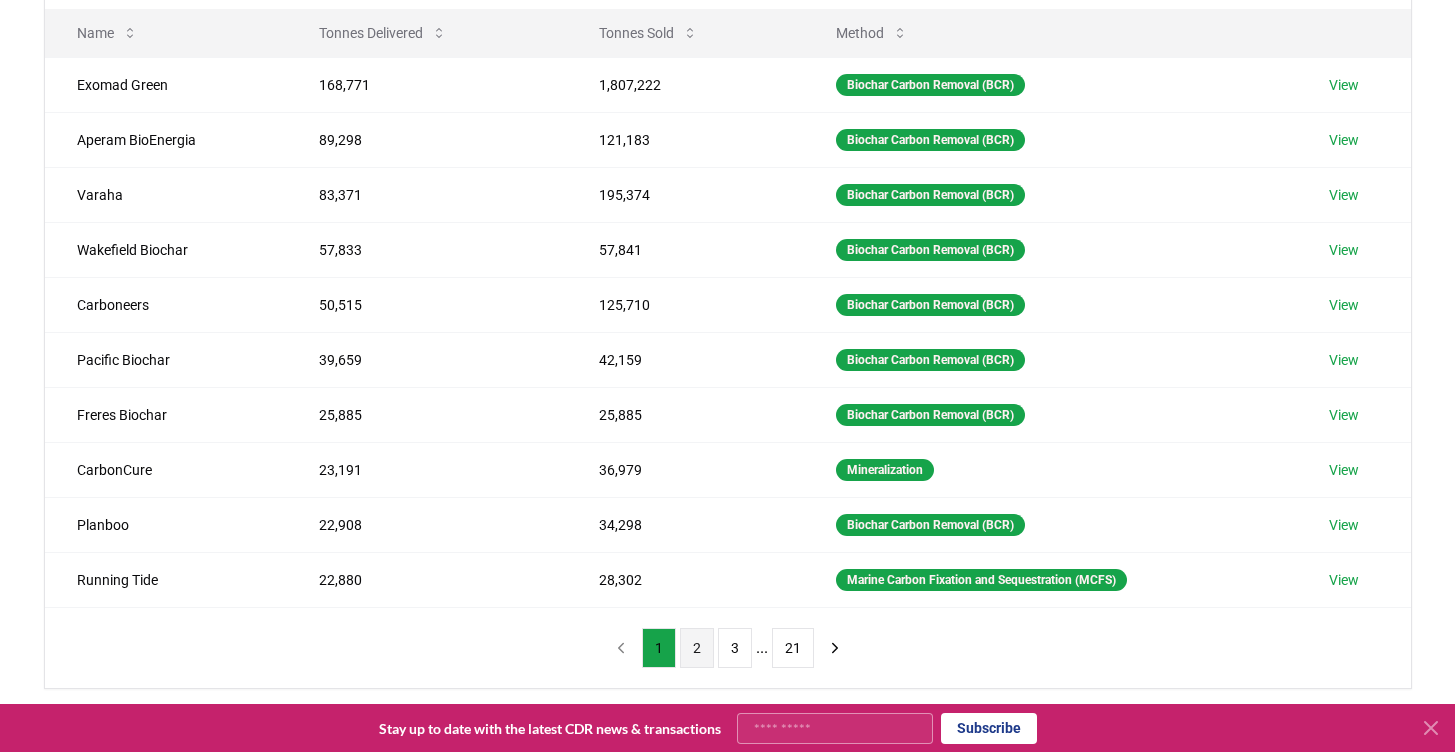 click on "2" at bounding box center [697, 648] 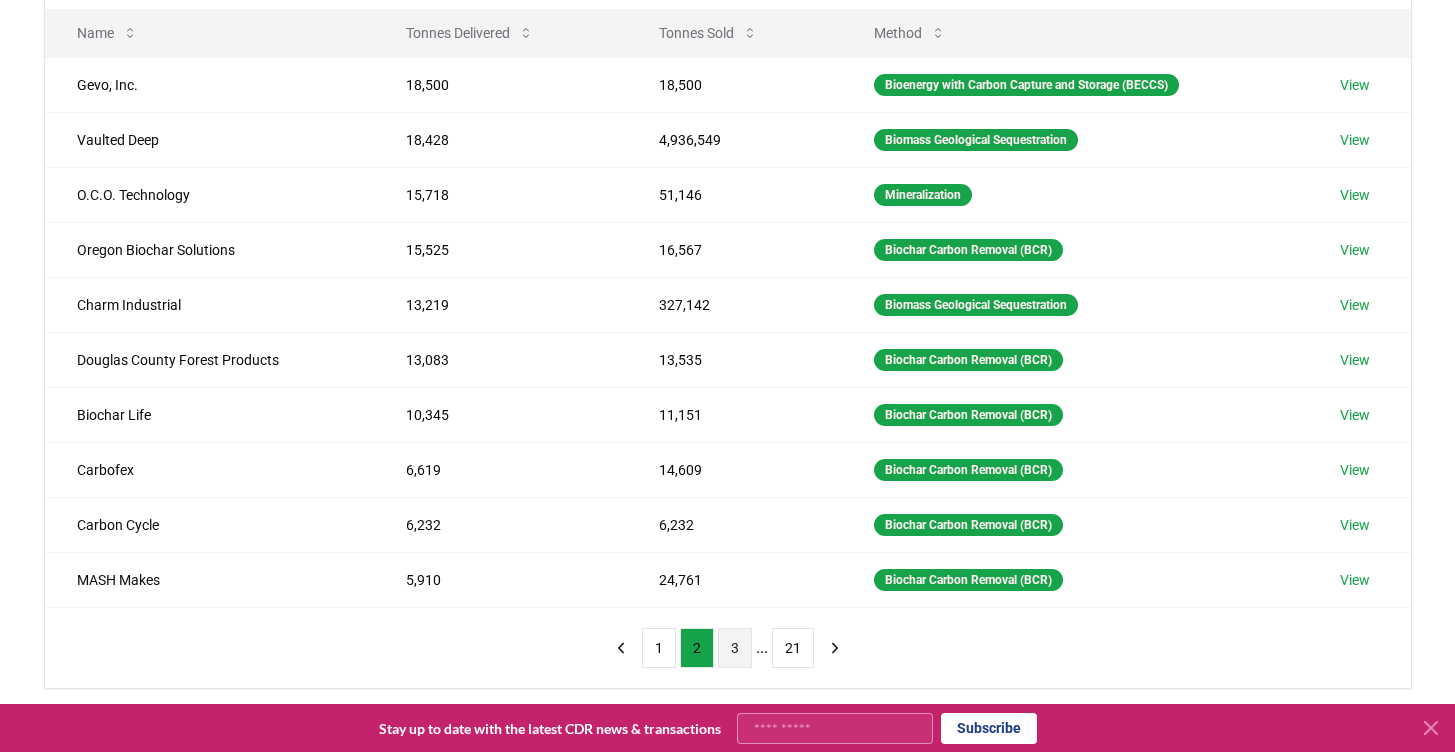 click on "3" at bounding box center (735, 648) 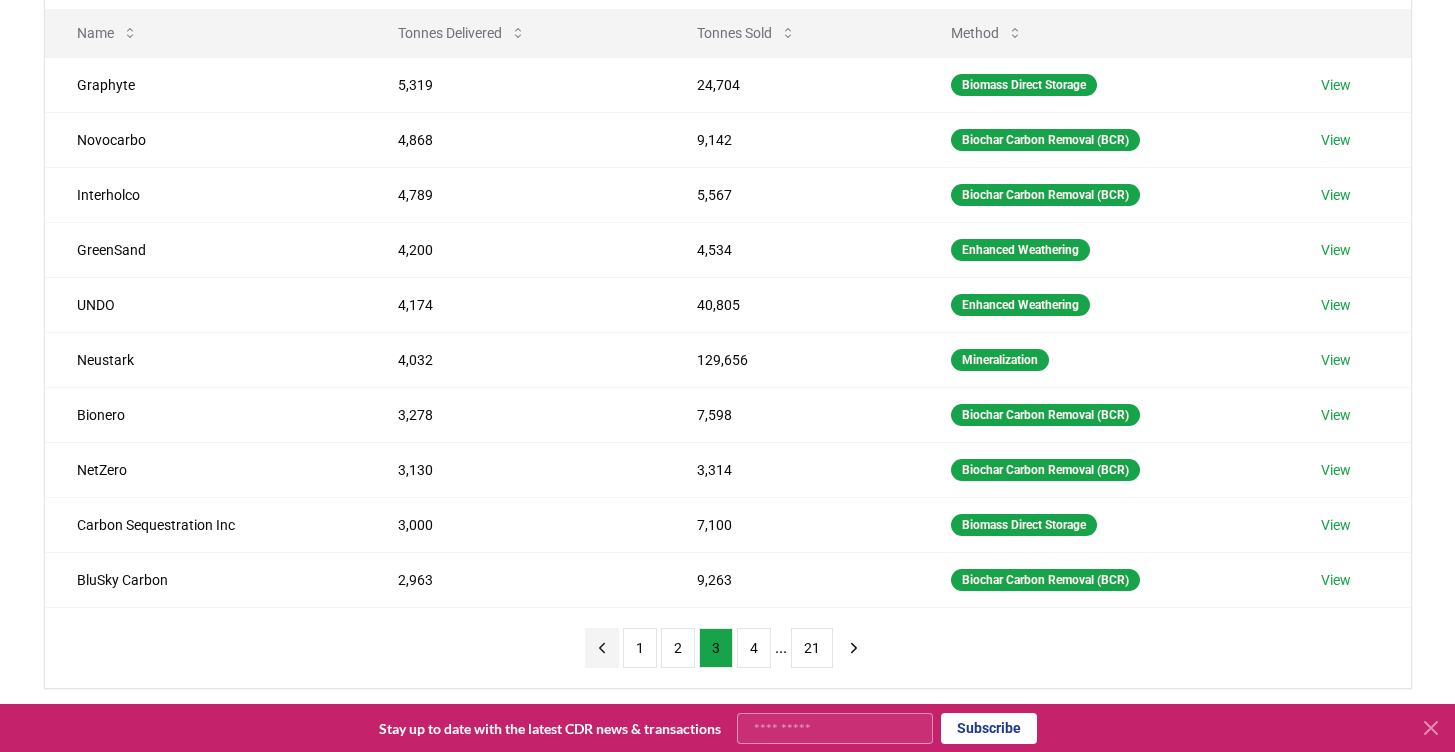 click 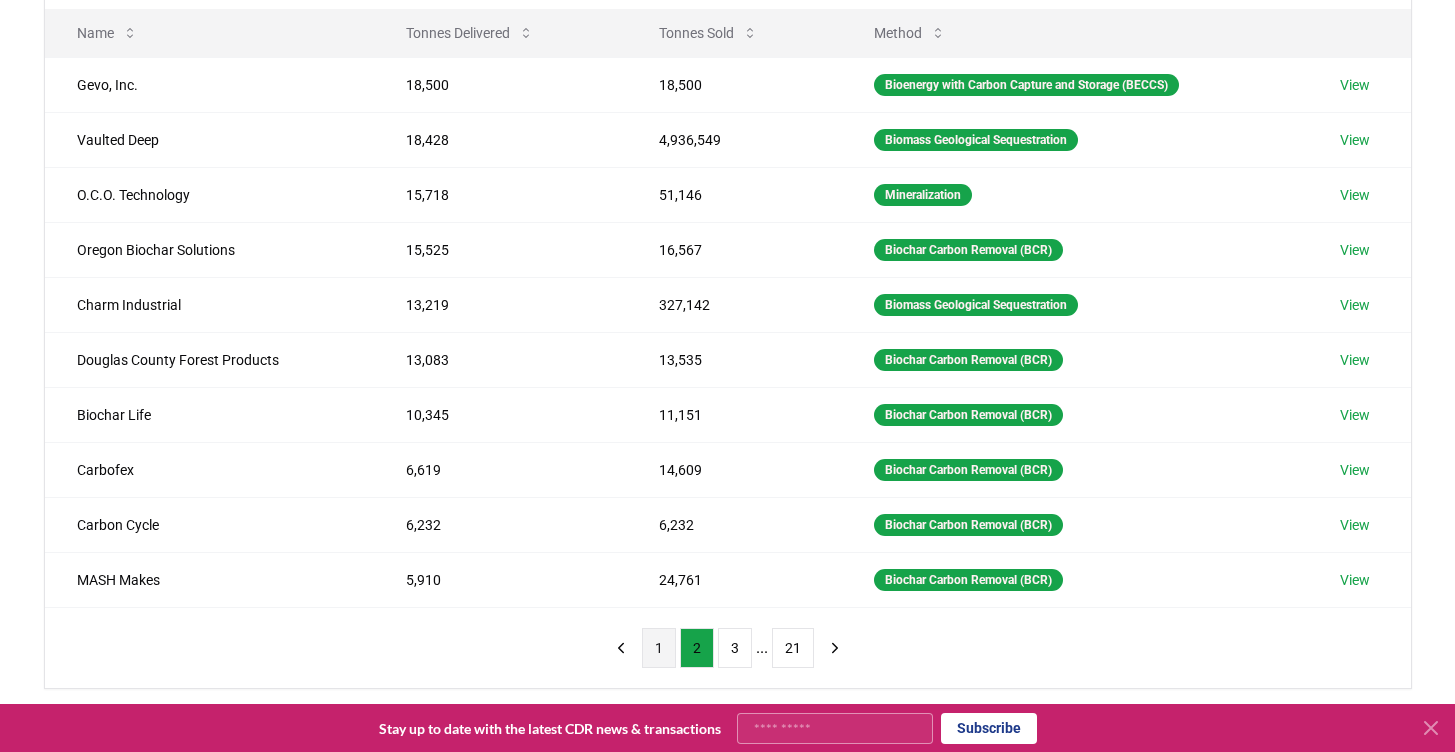 click on "1" at bounding box center [659, 648] 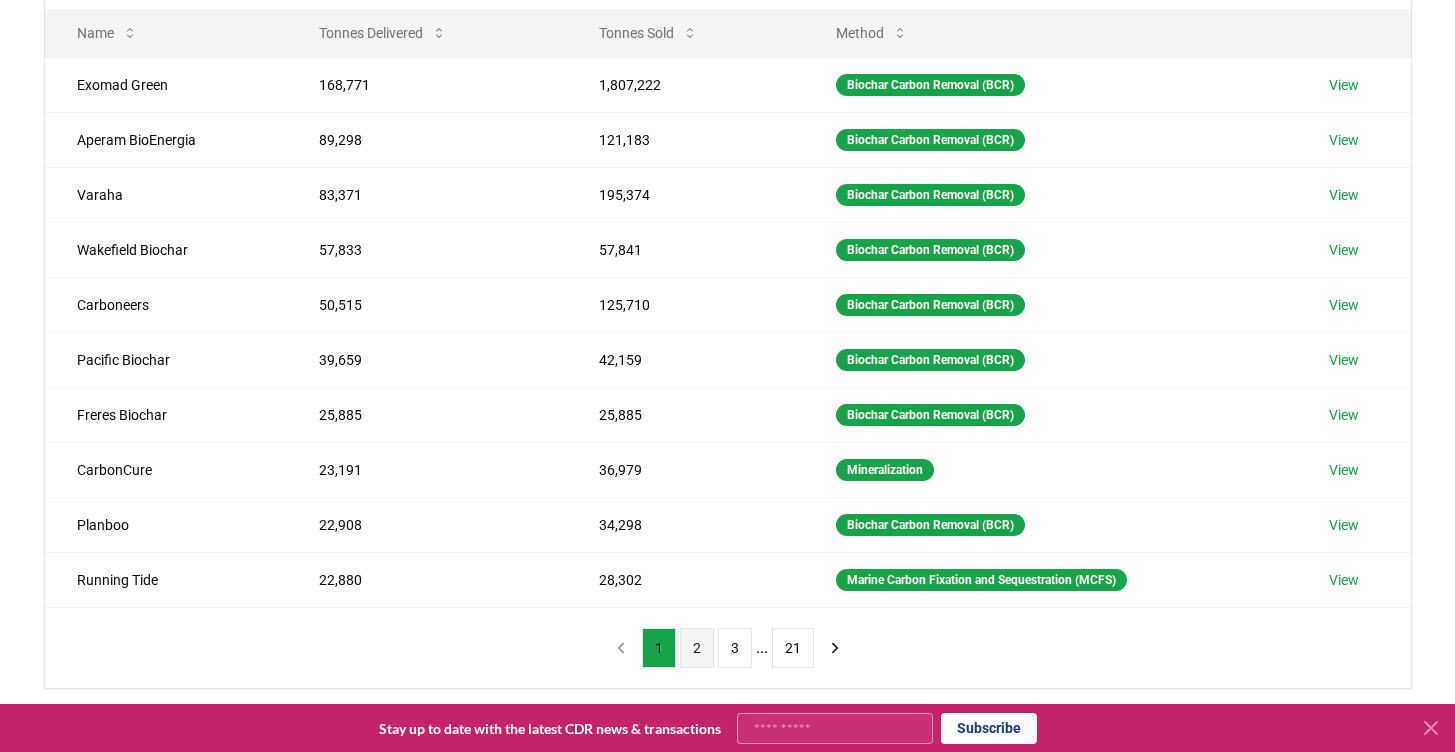 click on "2" at bounding box center (697, 648) 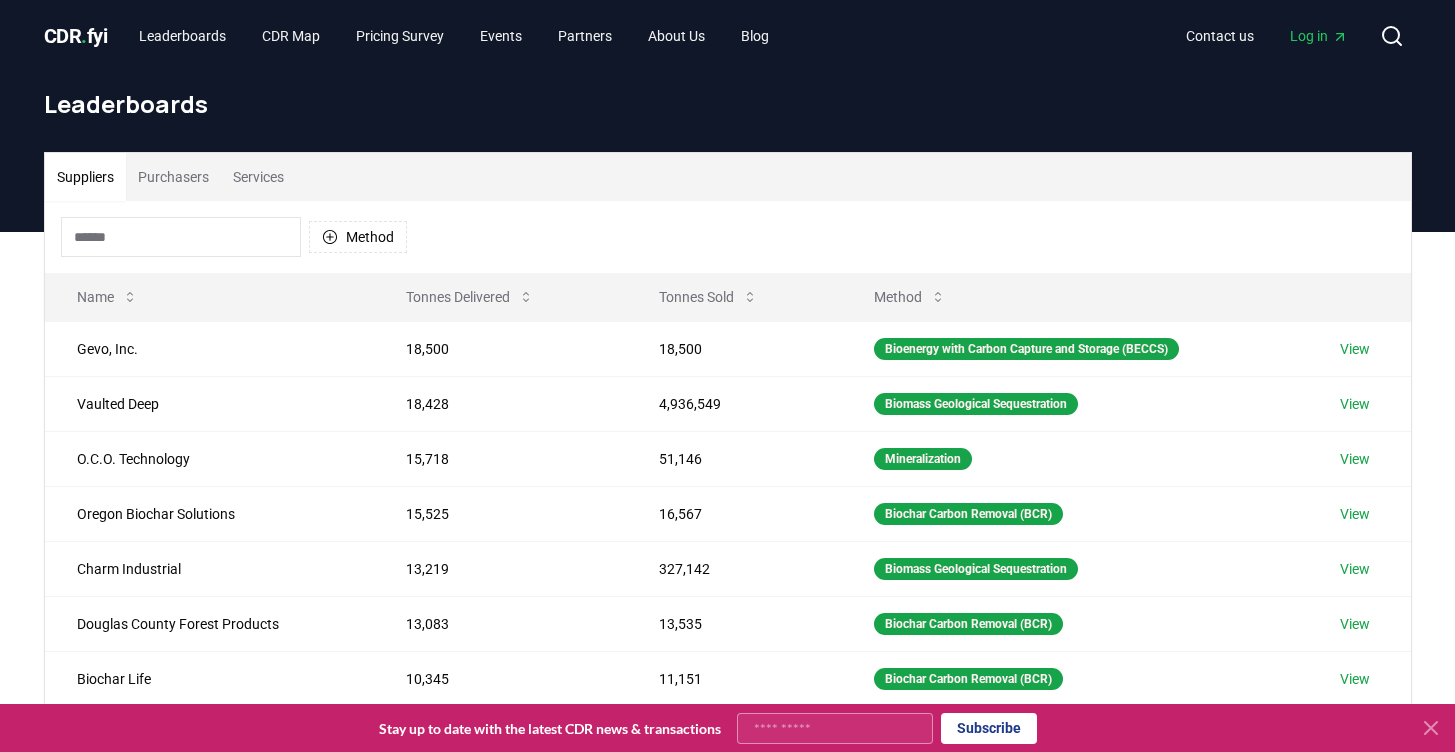 scroll, scrollTop: 4, scrollLeft: 0, axis: vertical 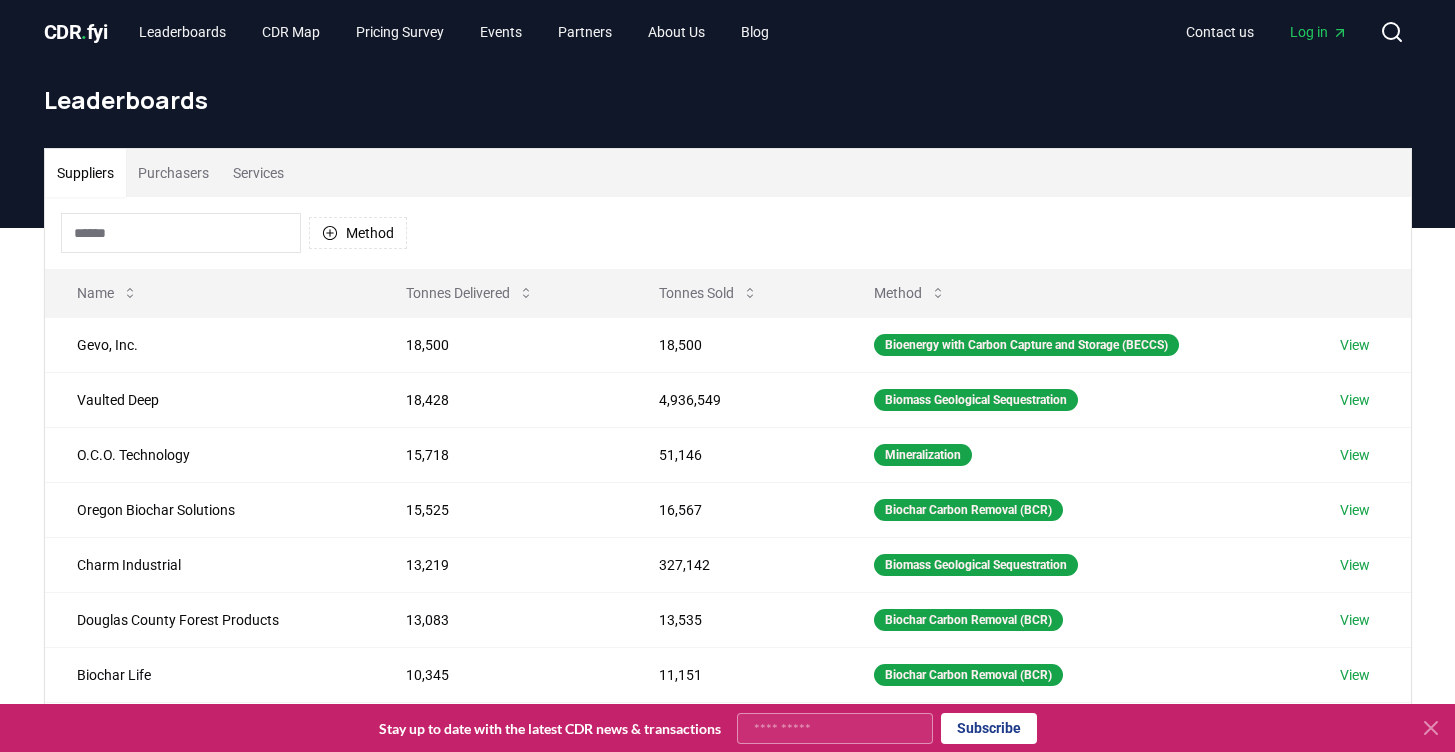 click on "Services" at bounding box center [258, 173] 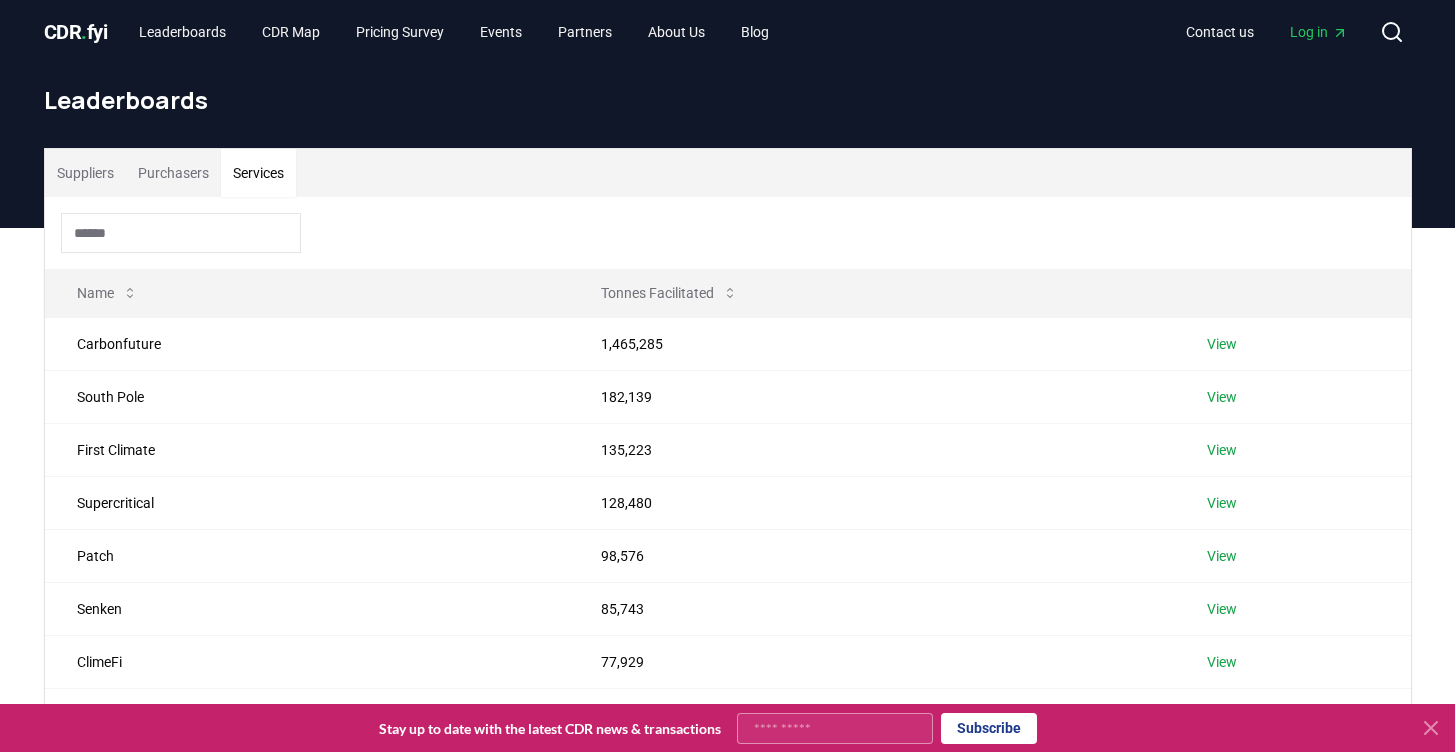 click on "Suppliers" at bounding box center (85, 173) 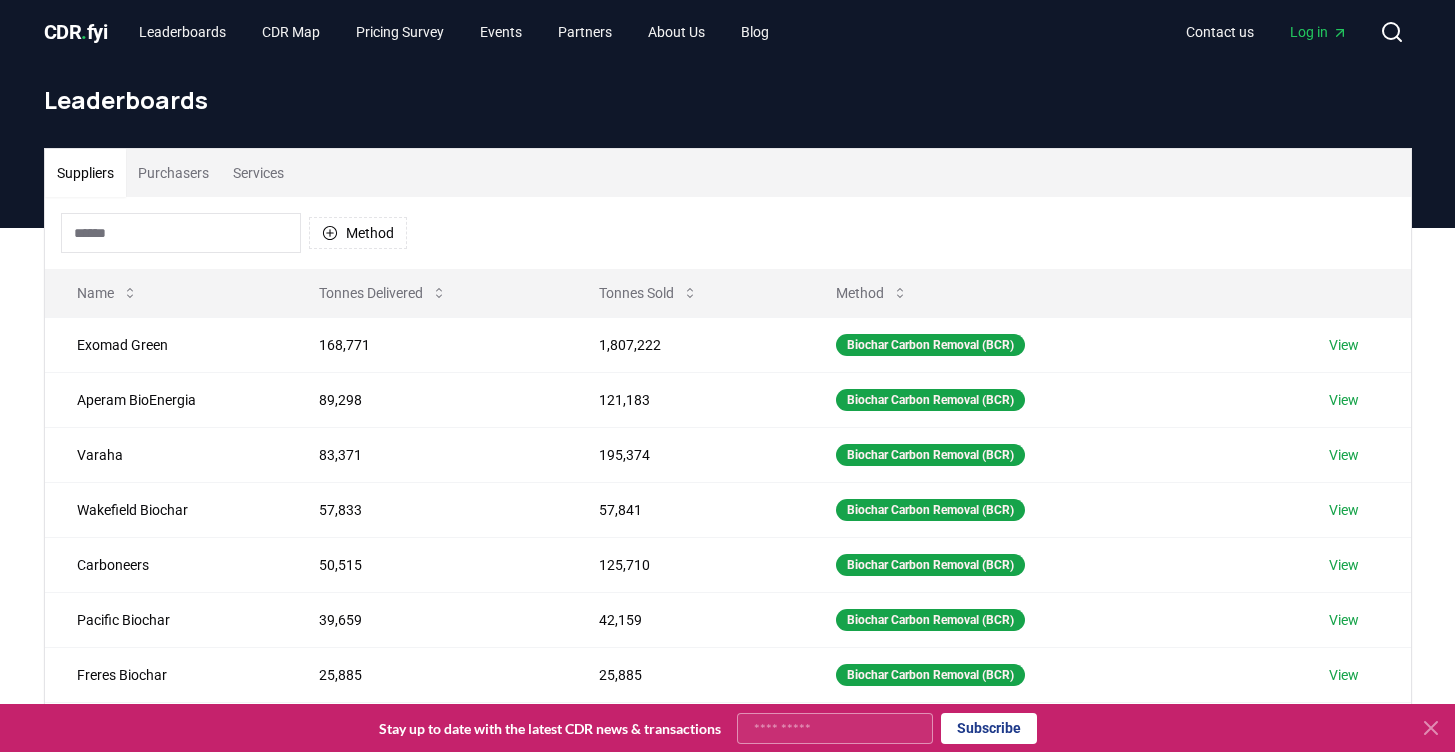 click on "Log in" at bounding box center (1319, 32) 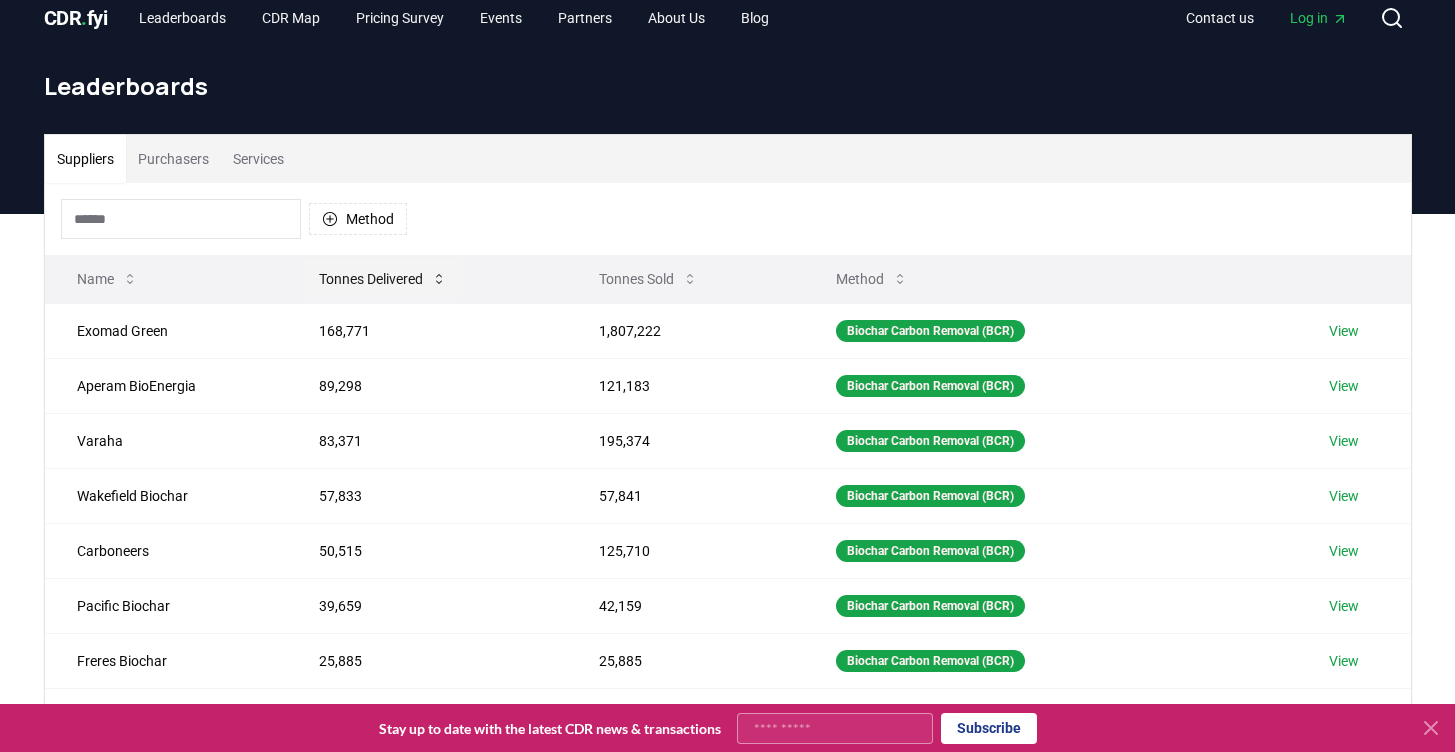 scroll, scrollTop: 33, scrollLeft: 0, axis: vertical 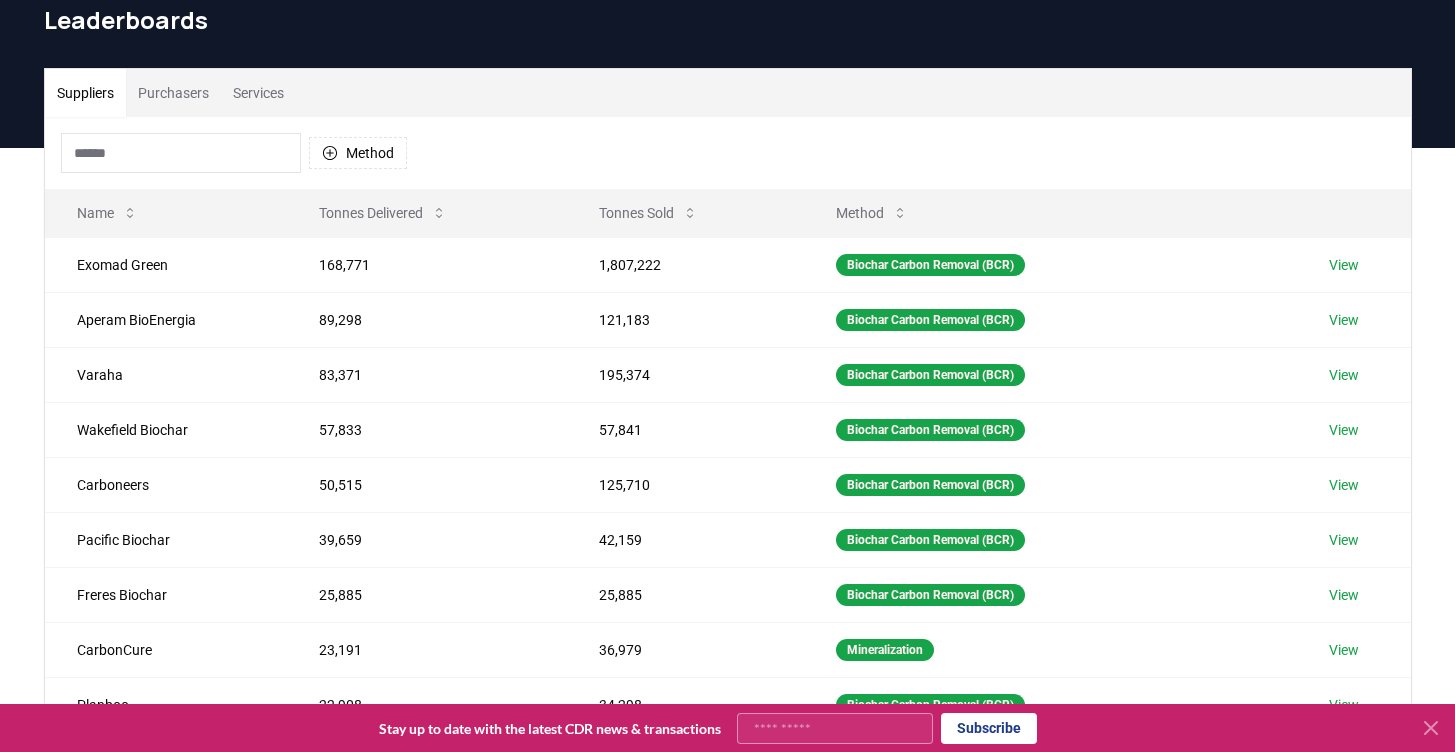 click on "Purchasers" at bounding box center (173, 93) 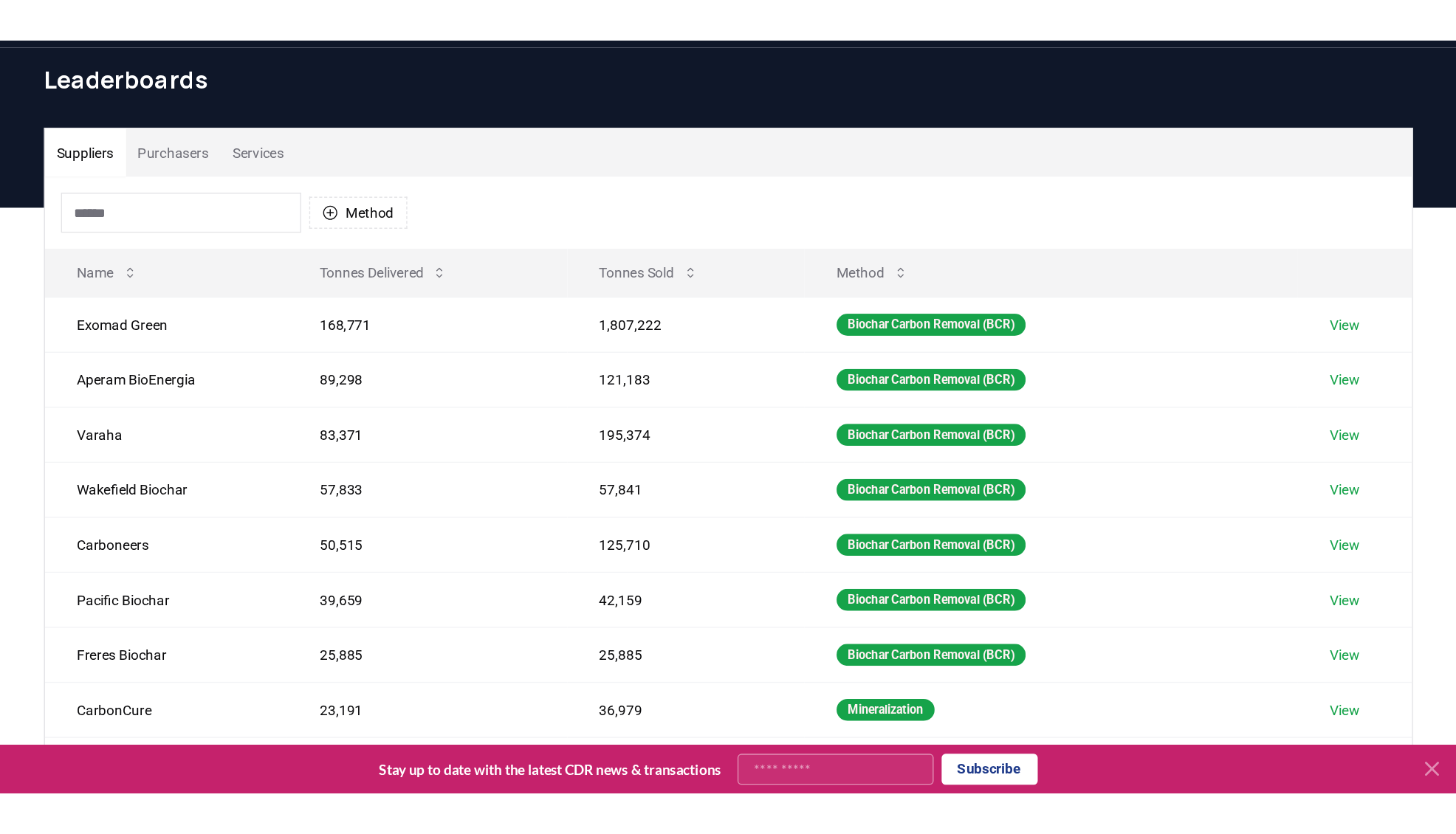 scroll, scrollTop: 0, scrollLeft: 0, axis: both 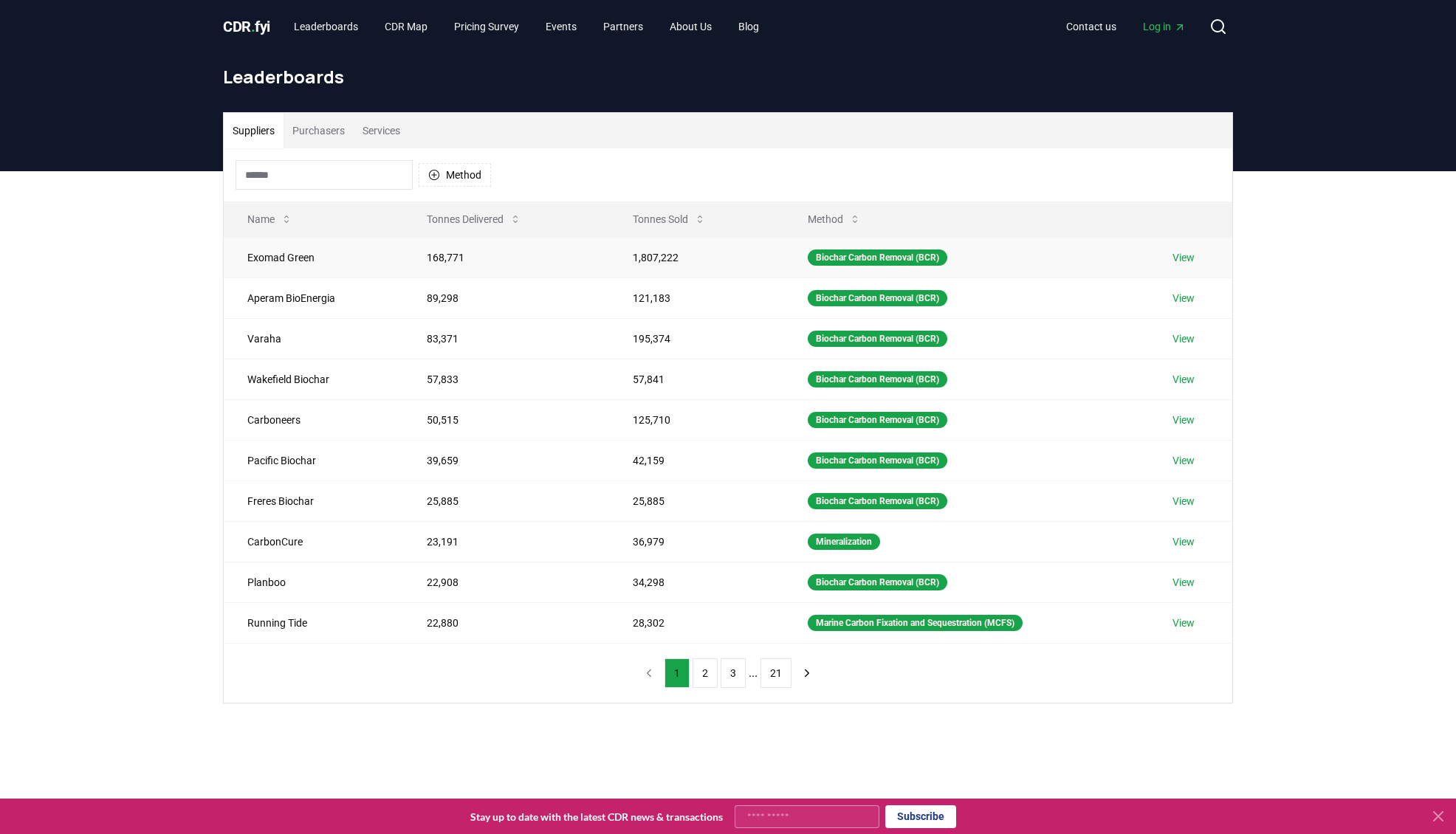 click on "View" at bounding box center (1184, 258) 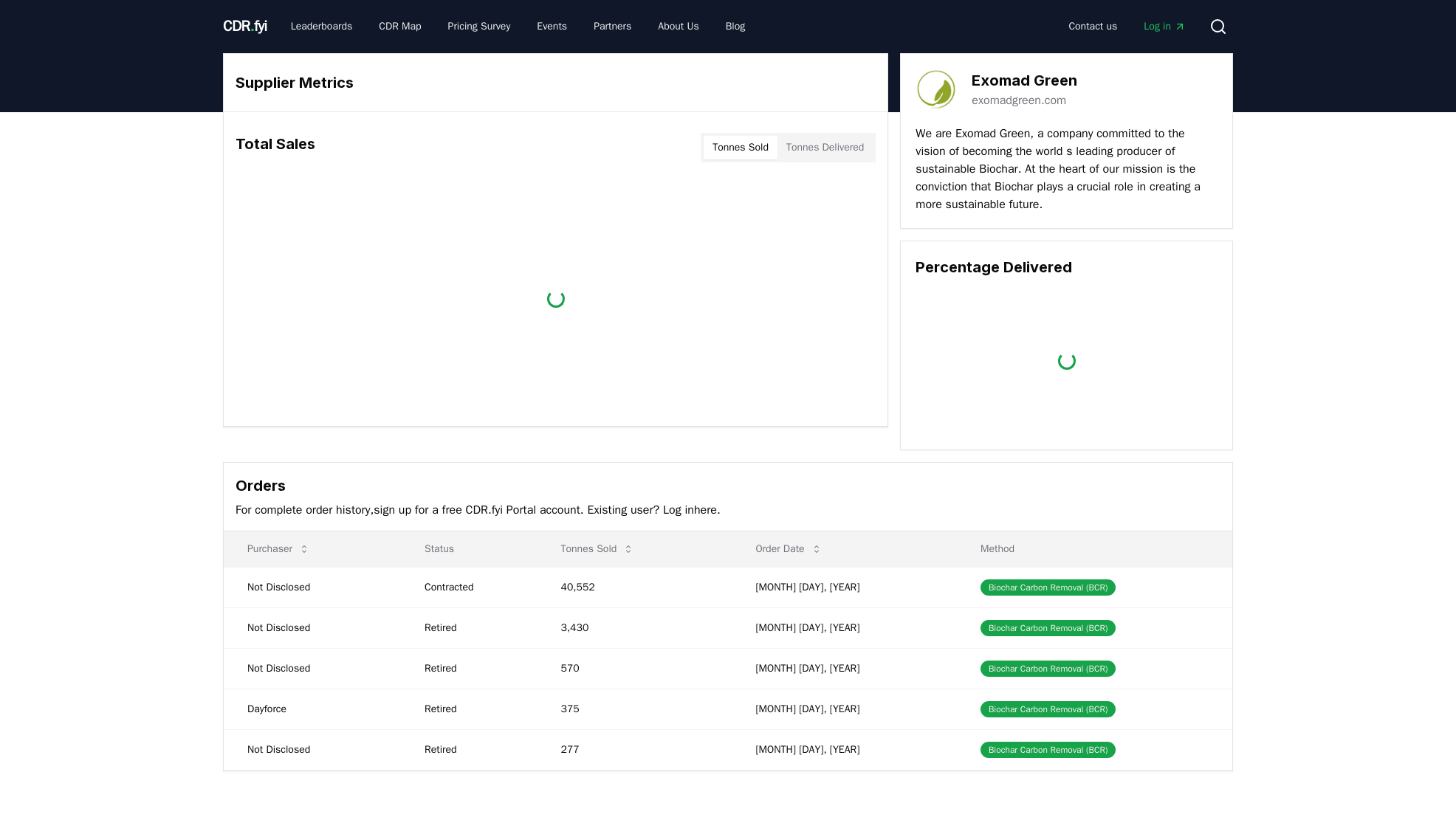scroll, scrollTop: 0, scrollLeft: 0, axis: both 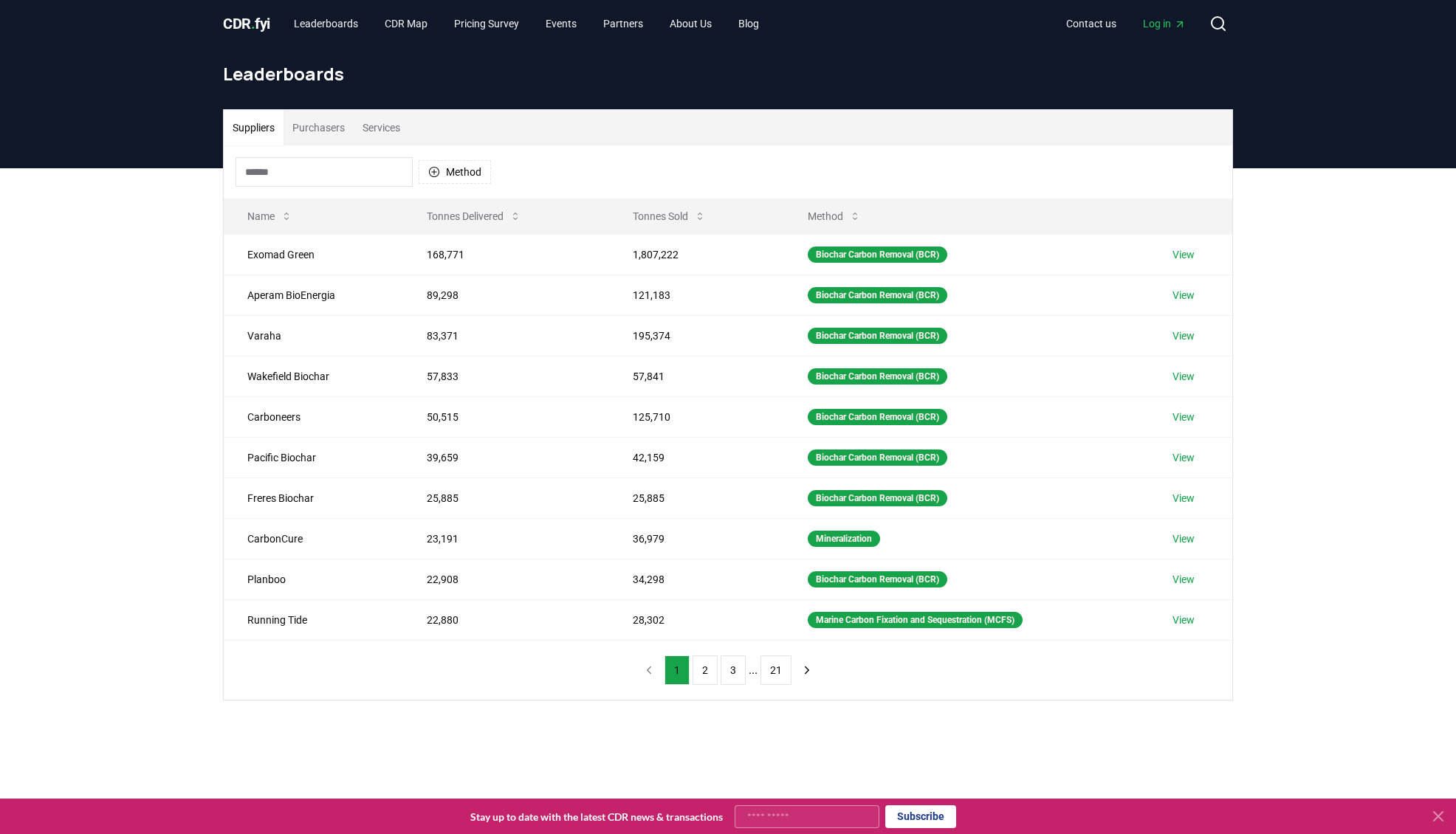 click at bounding box center (324, 172) 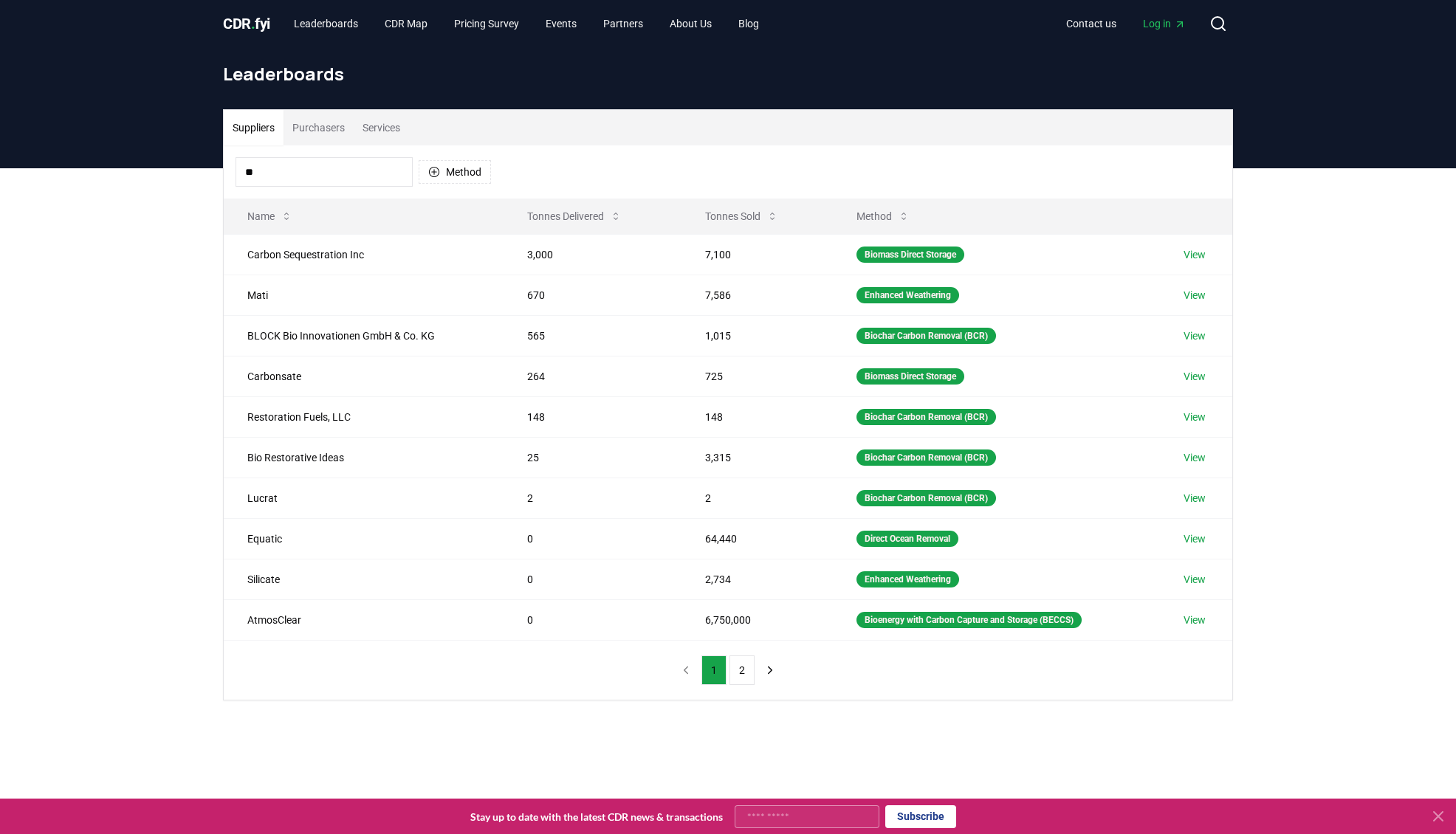 type on "*" 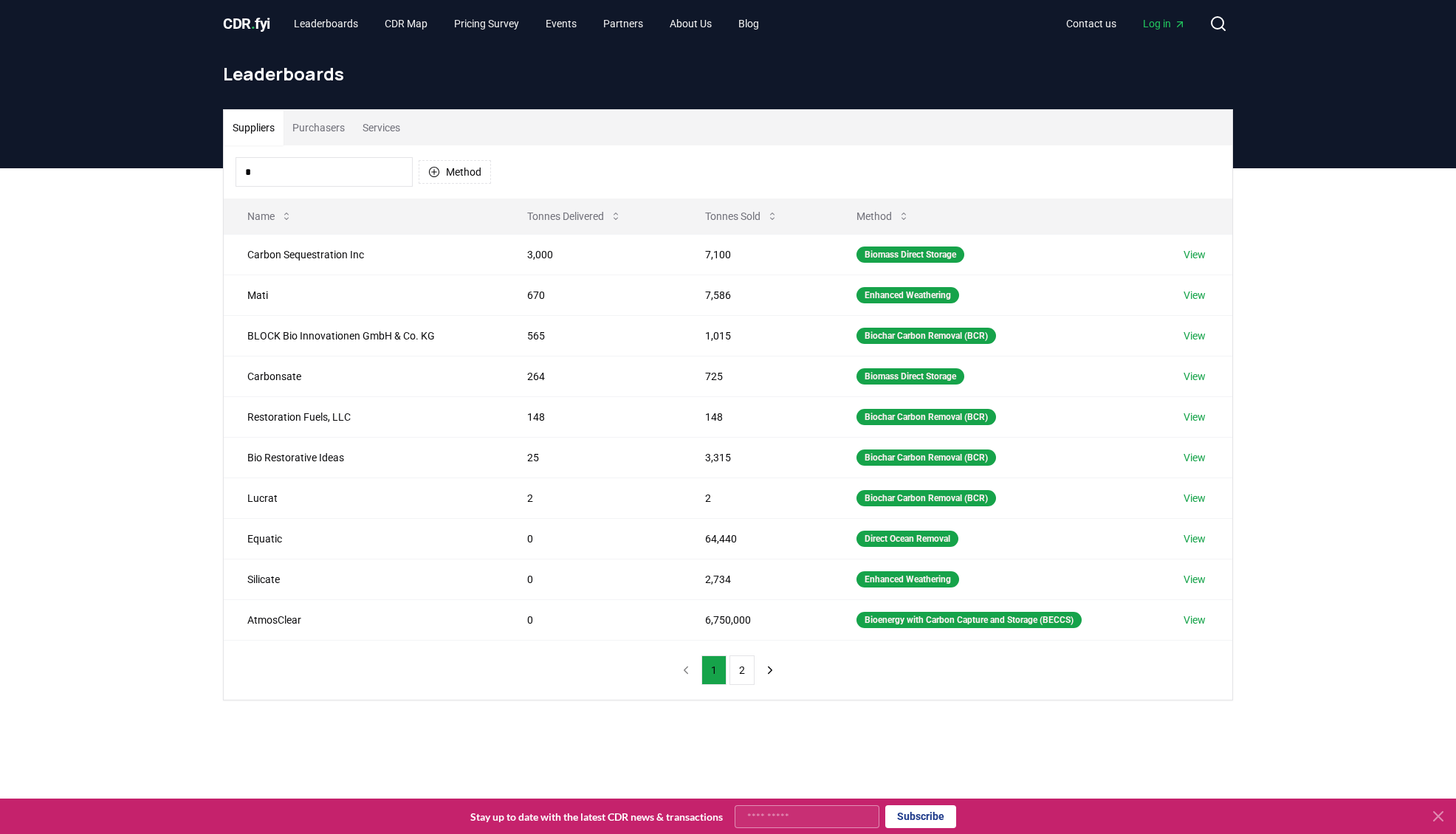 type 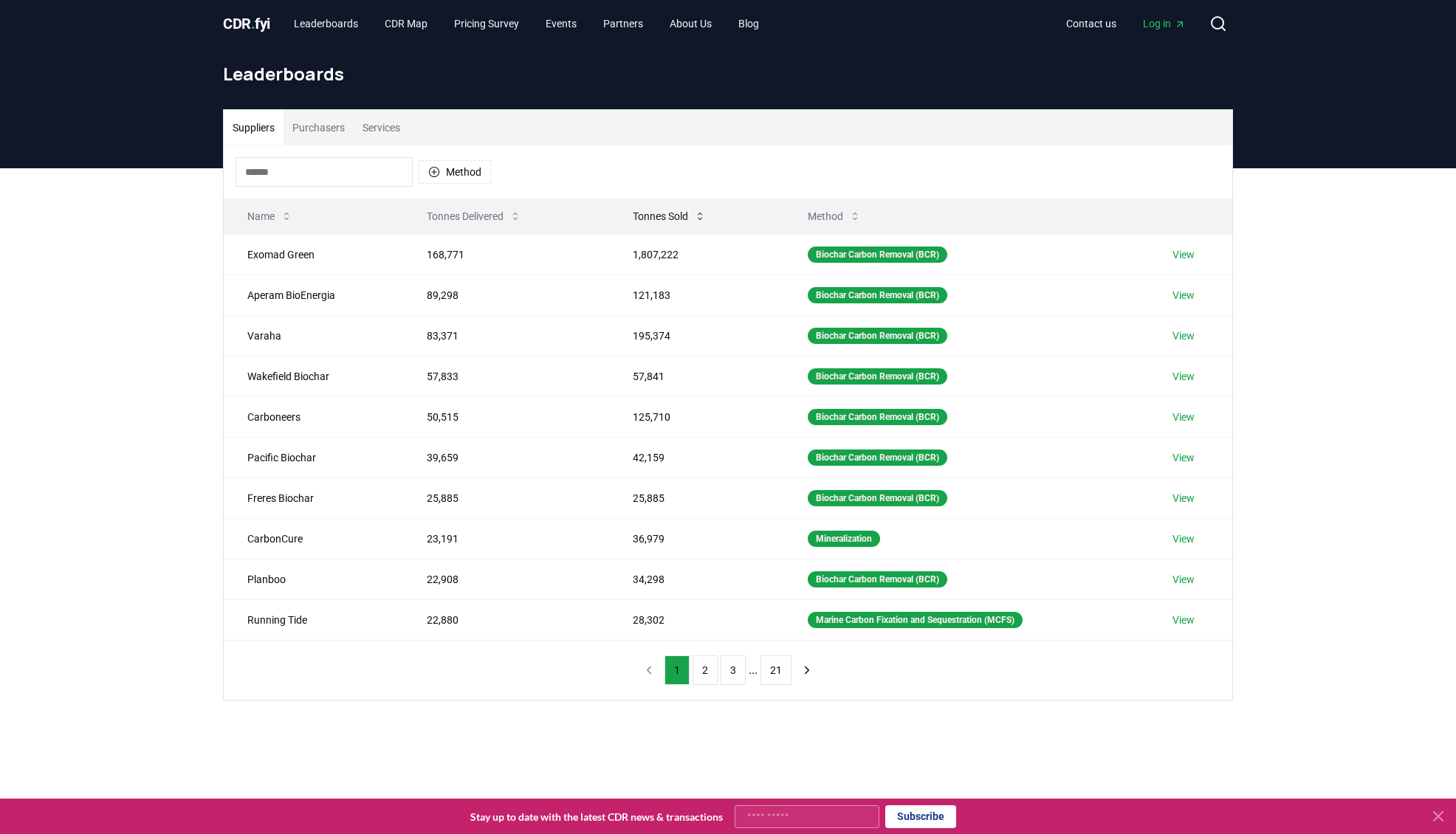 click on "Tonnes Sold" at bounding box center [669, 216] 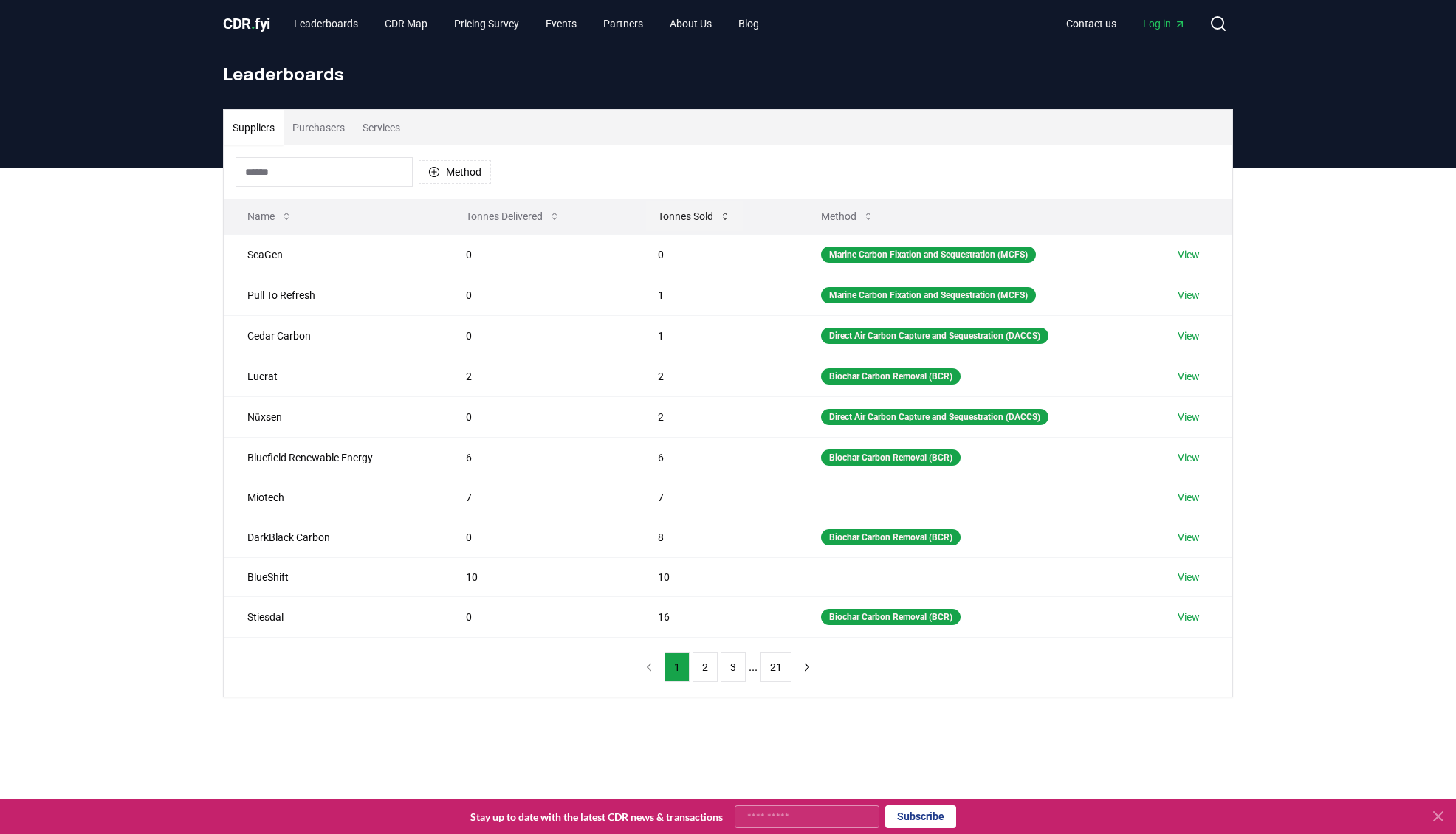 click on "Tonnes Sold" at bounding box center [694, 216] 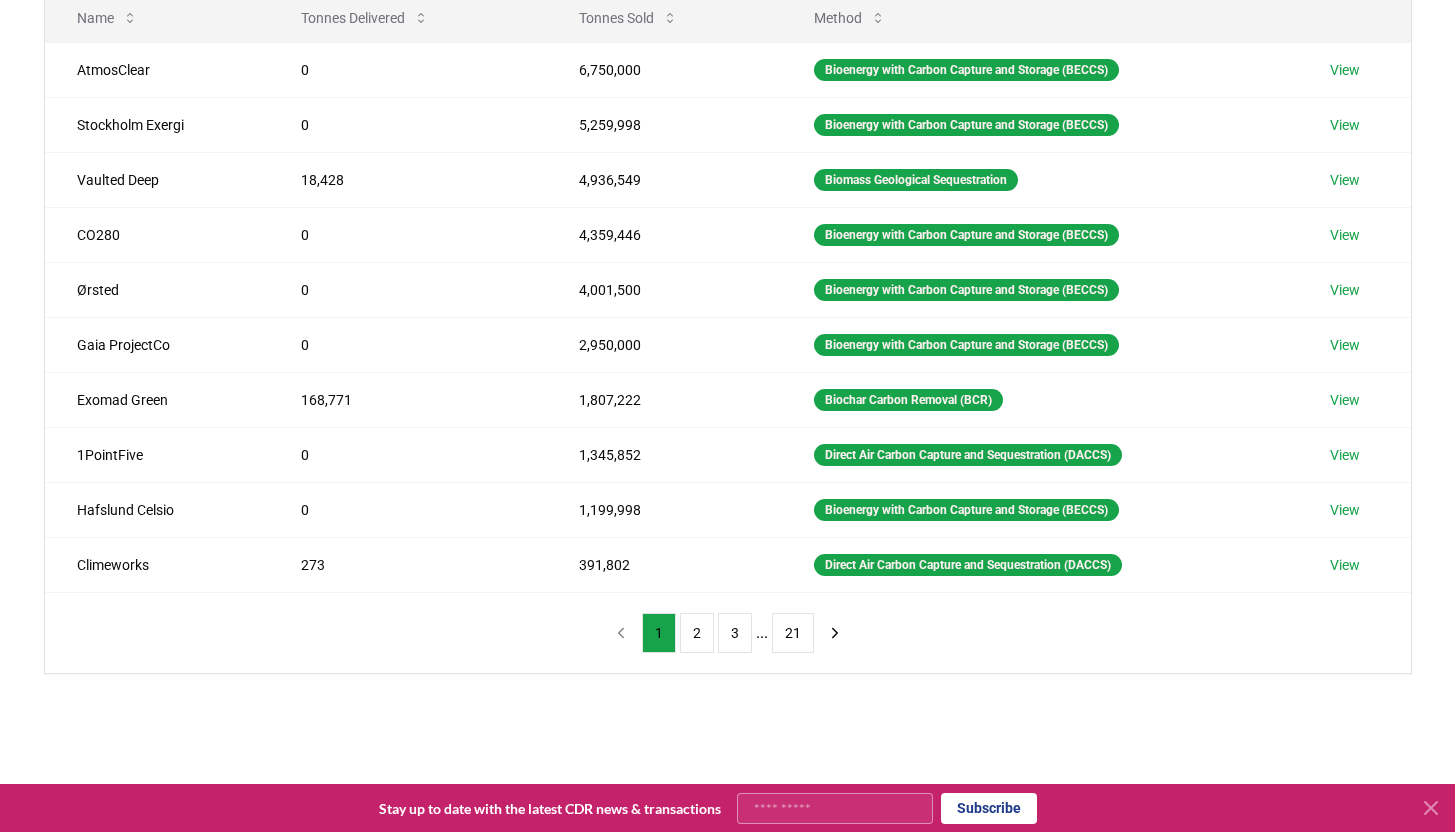 scroll, scrollTop: 281, scrollLeft: 0, axis: vertical 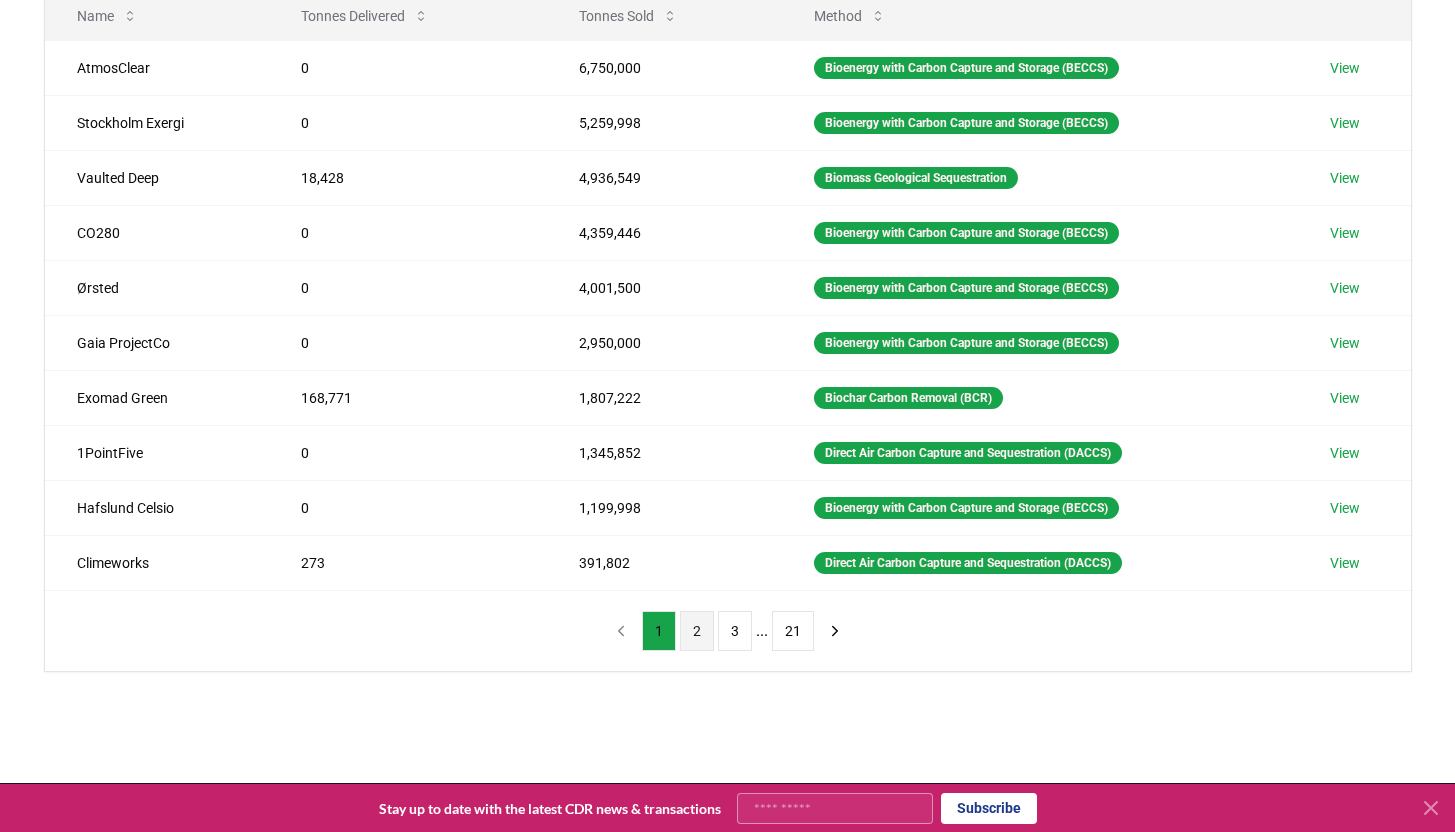 click on "2" at bounding box center (697, 631) 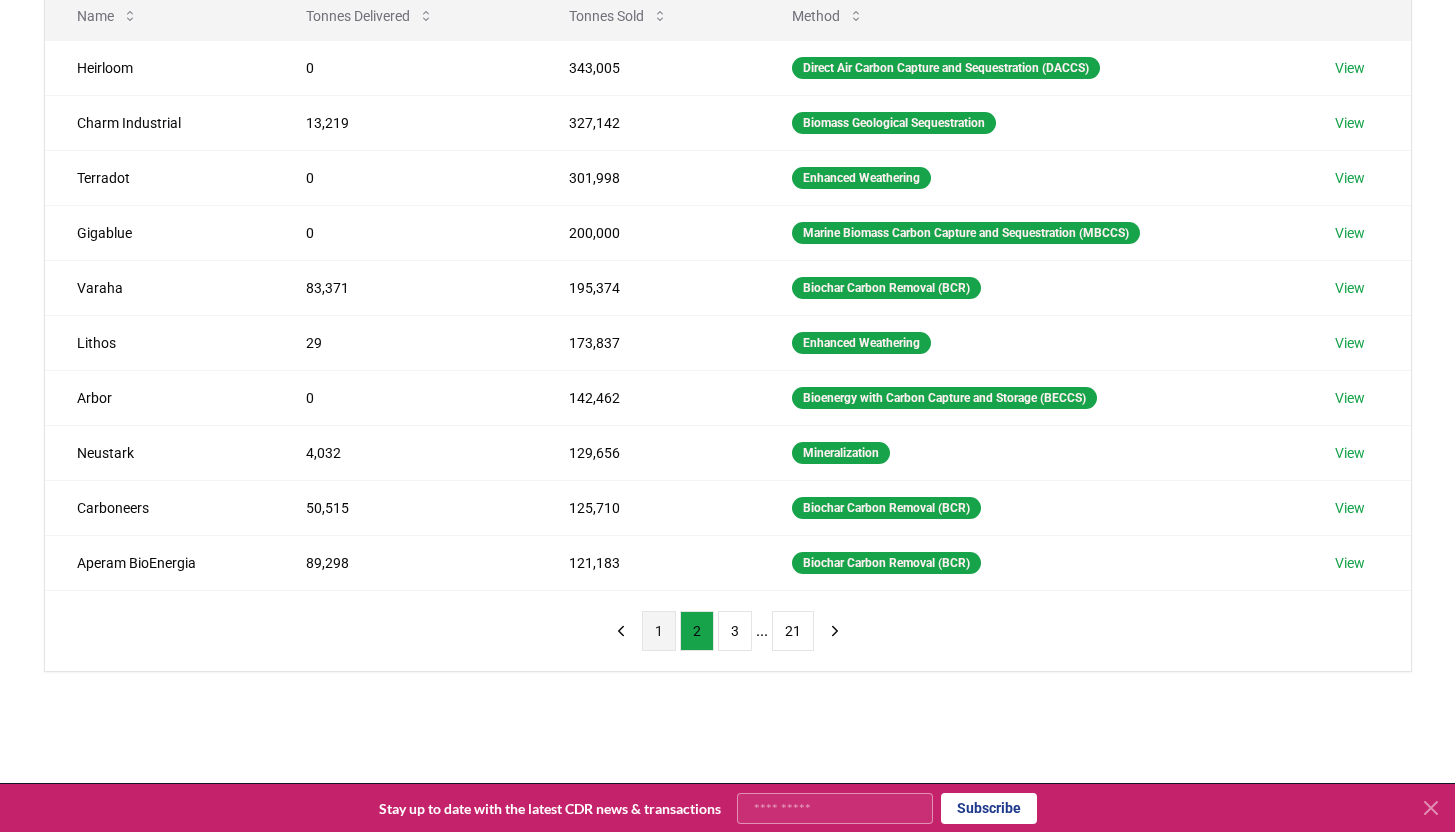 click on "1" at bounding box center (659, 631) 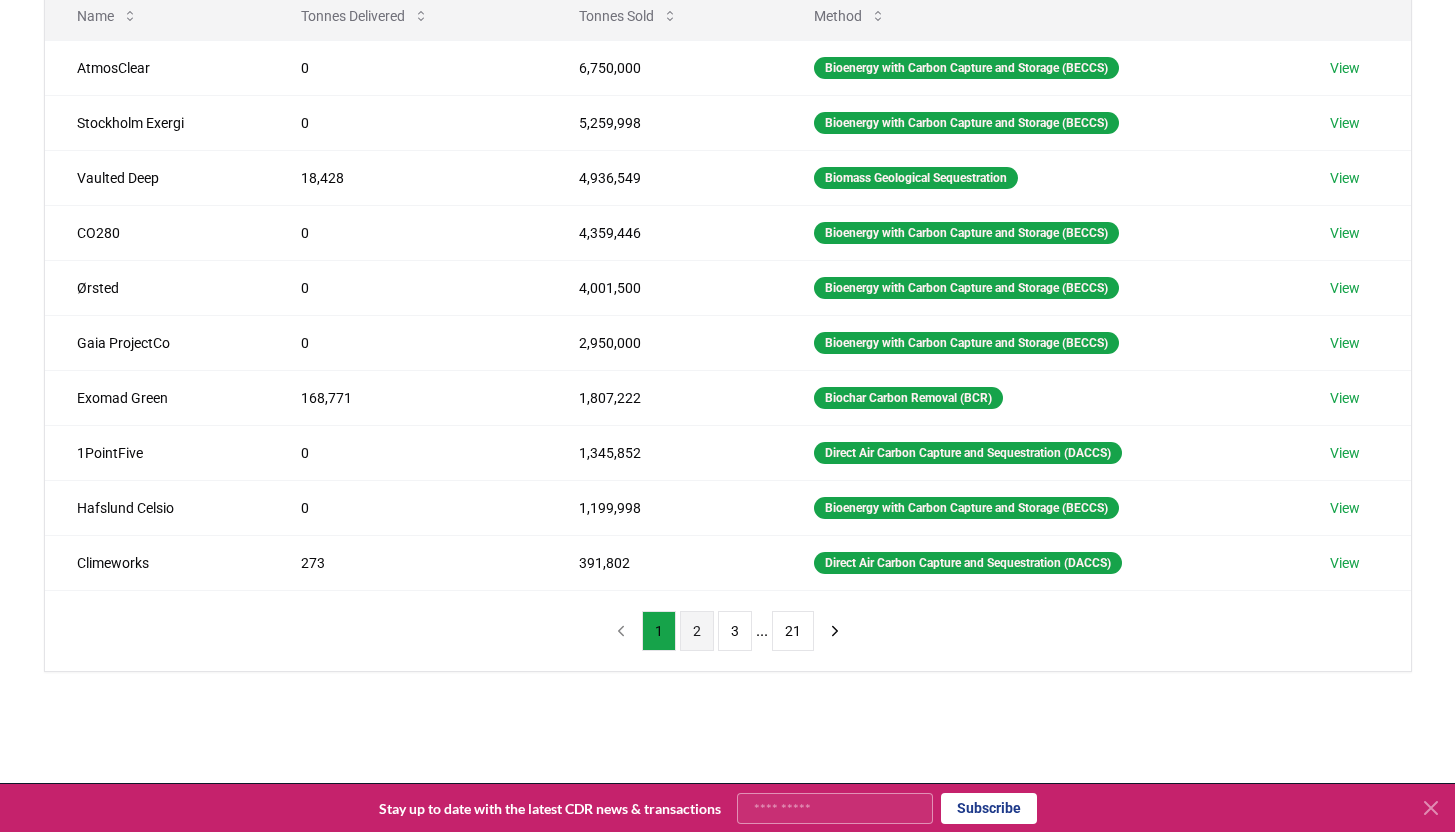 click on "2" at bounding box center (697, 631) 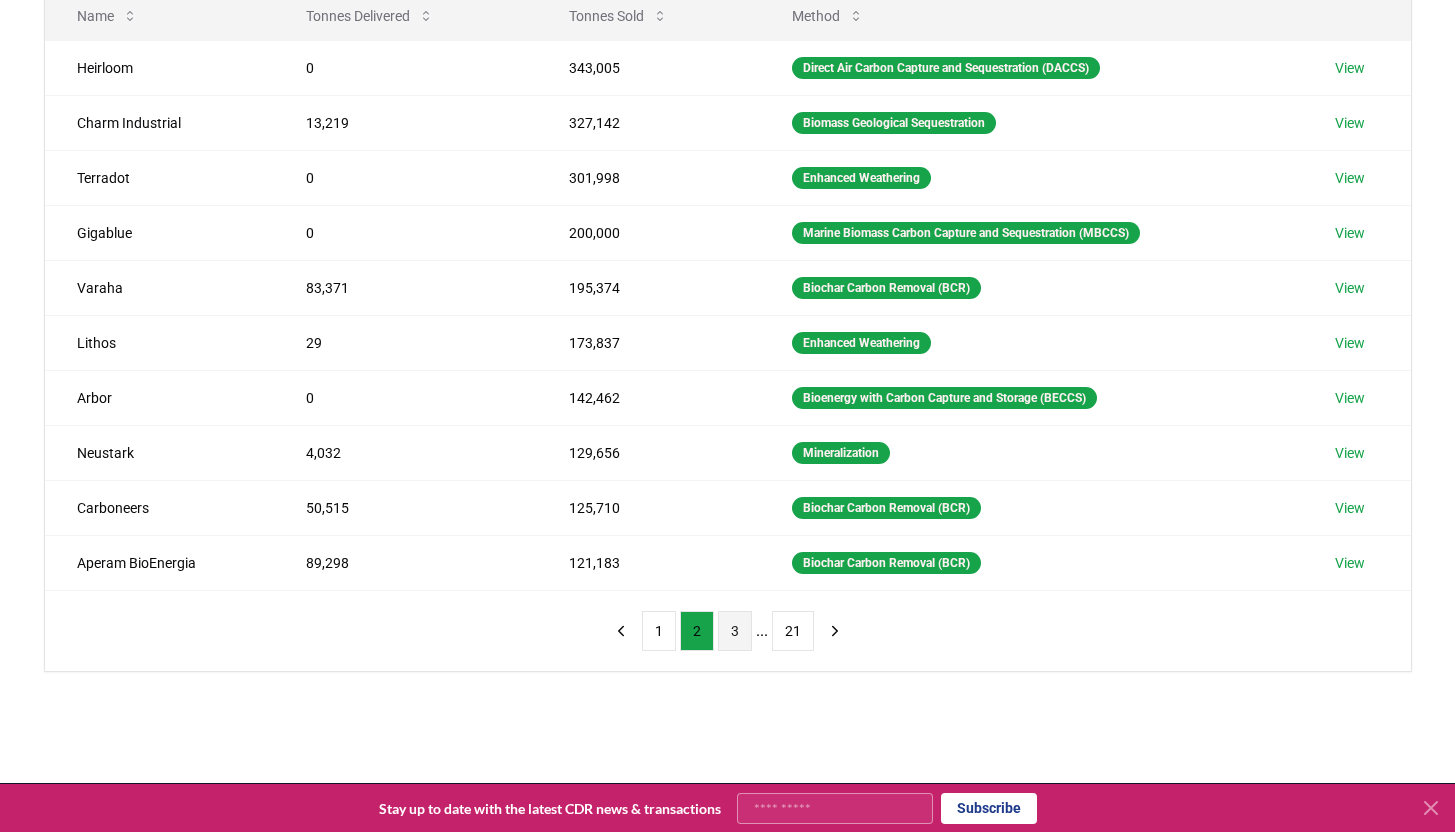 click on "3" at bounding box center (735, 631) 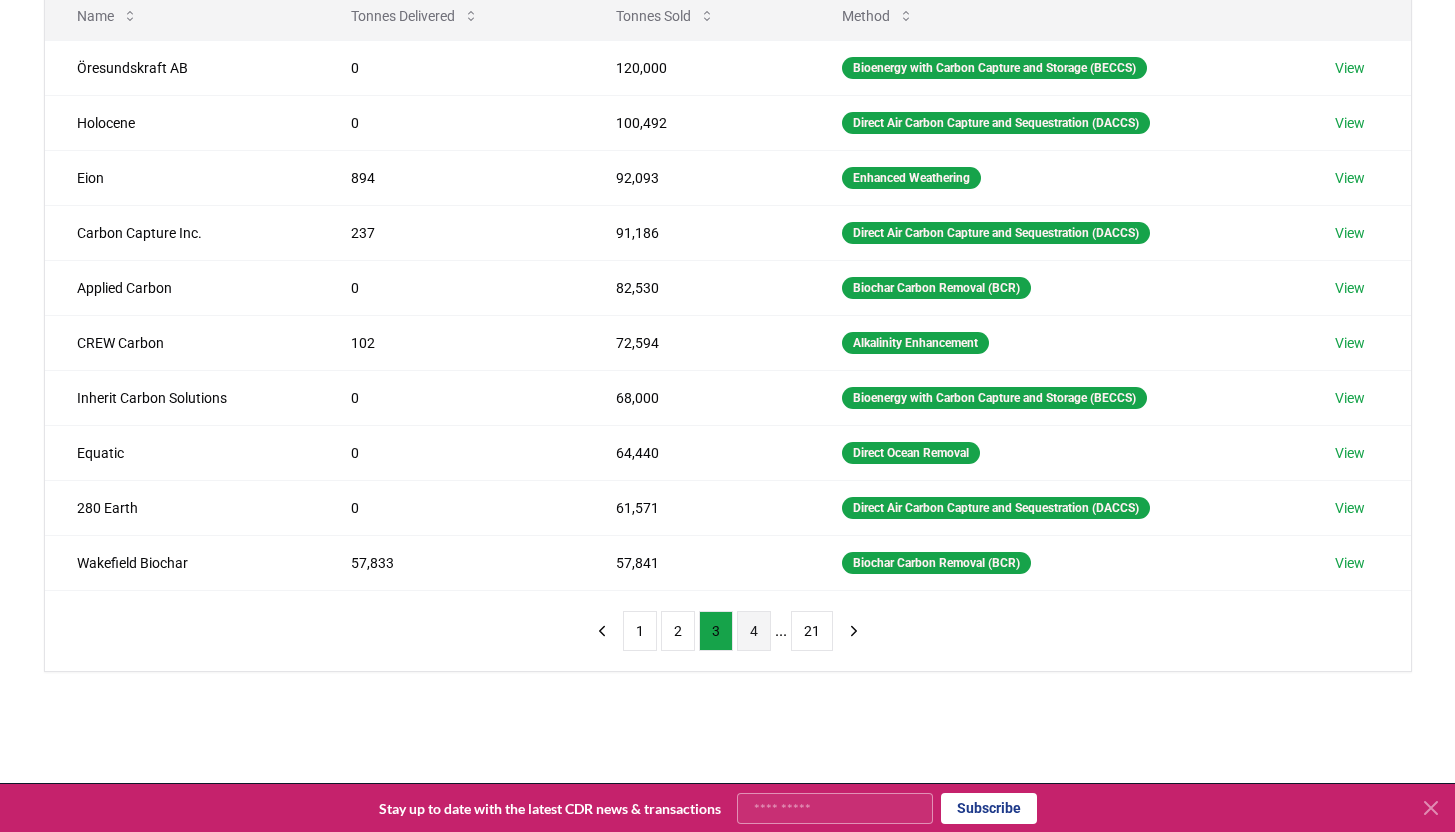 click on "4" at bounding box center [754, 631] 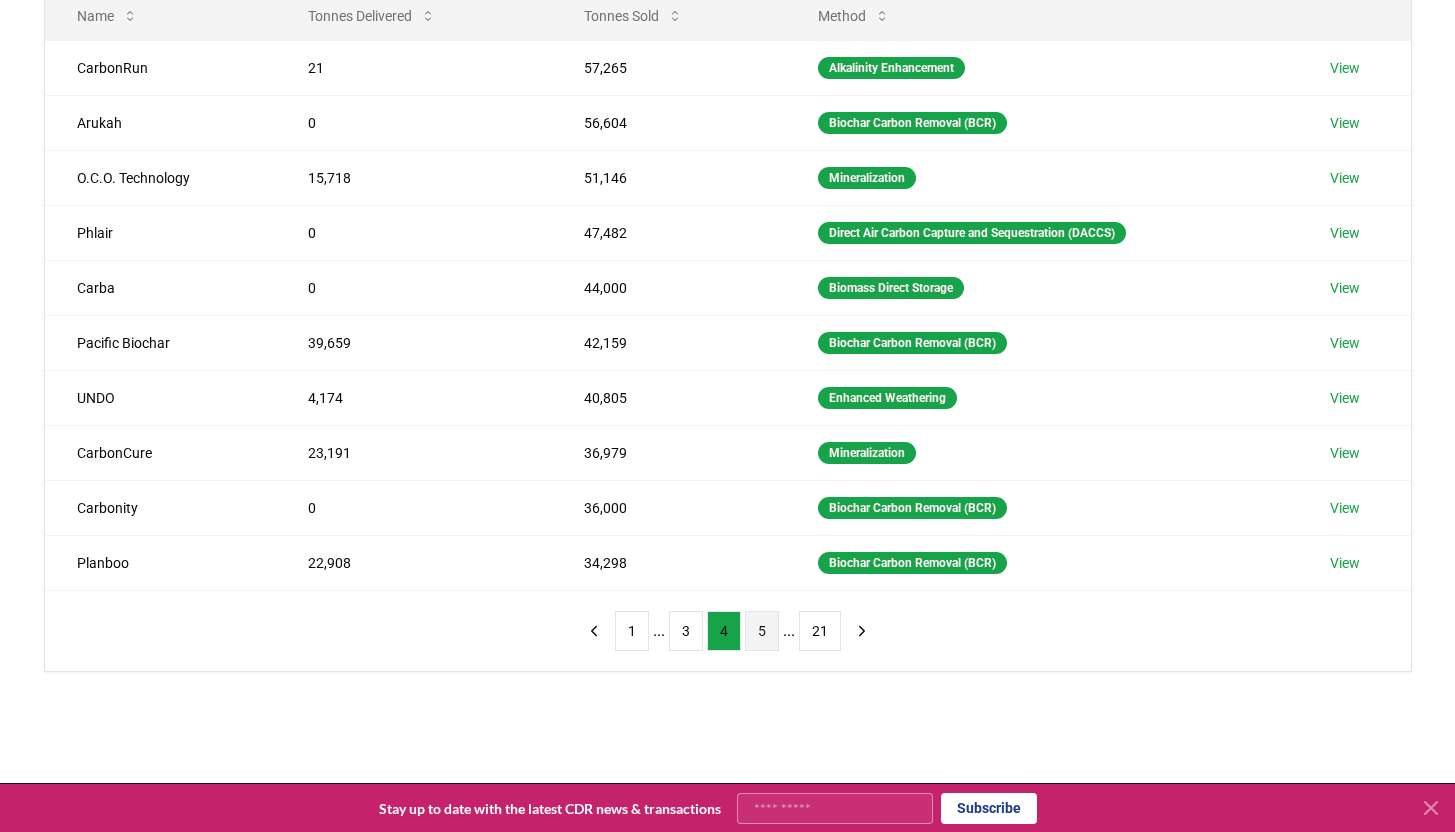 click on "5" at bounding box center (762, 631) 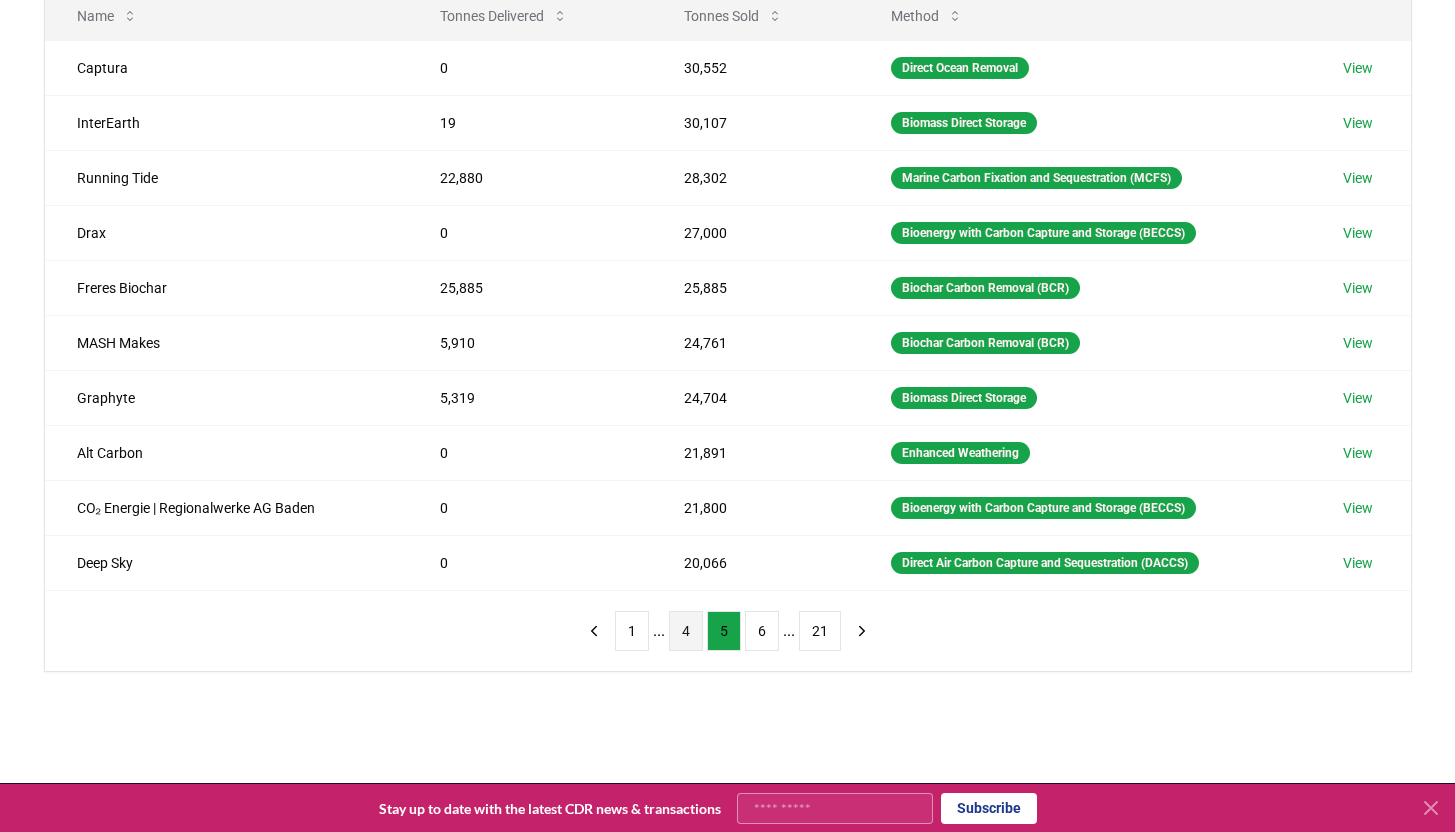 click on "4" at bounding box center (686, 631) 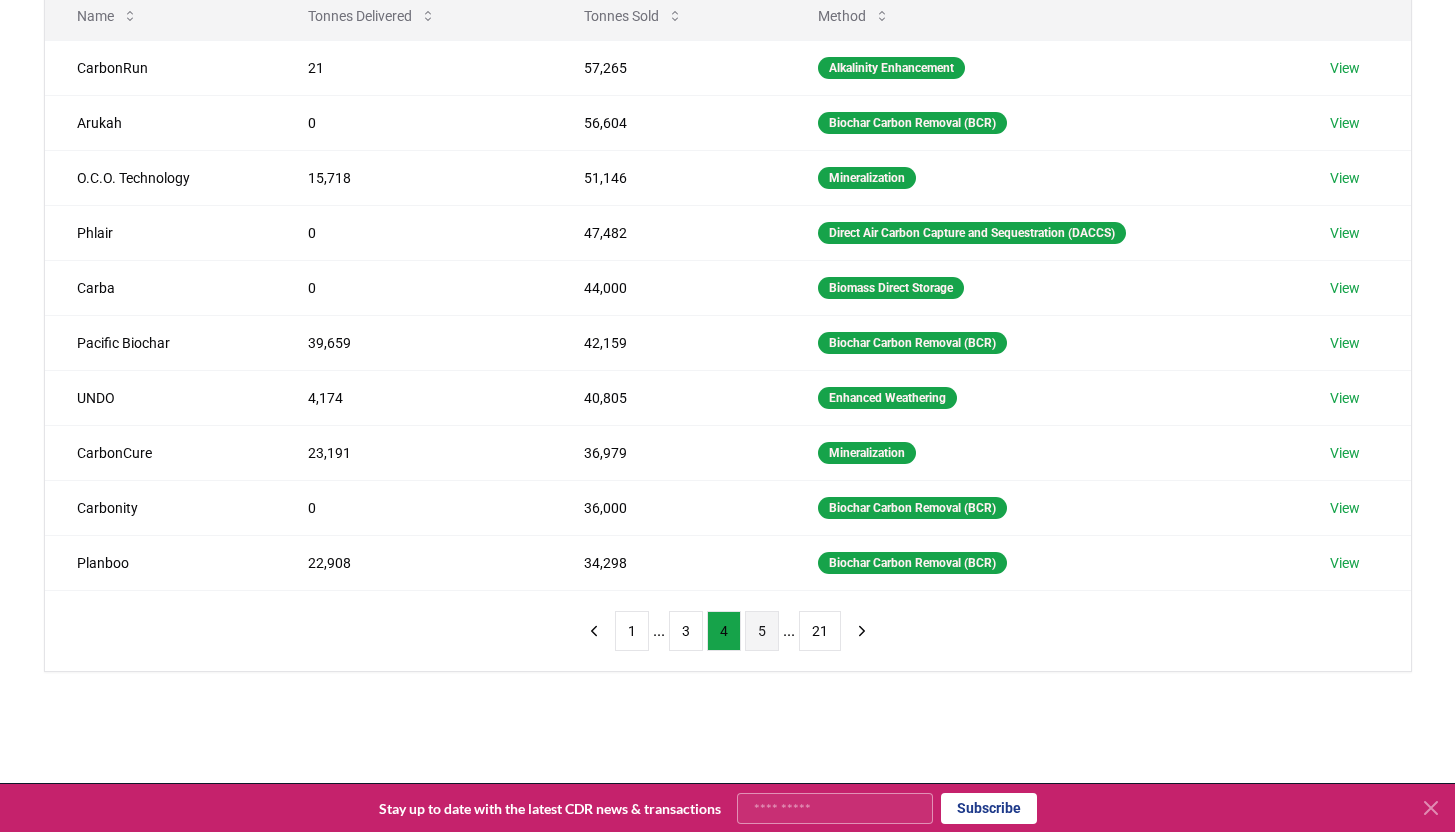 click on "5" at bounding box center [762, 631] 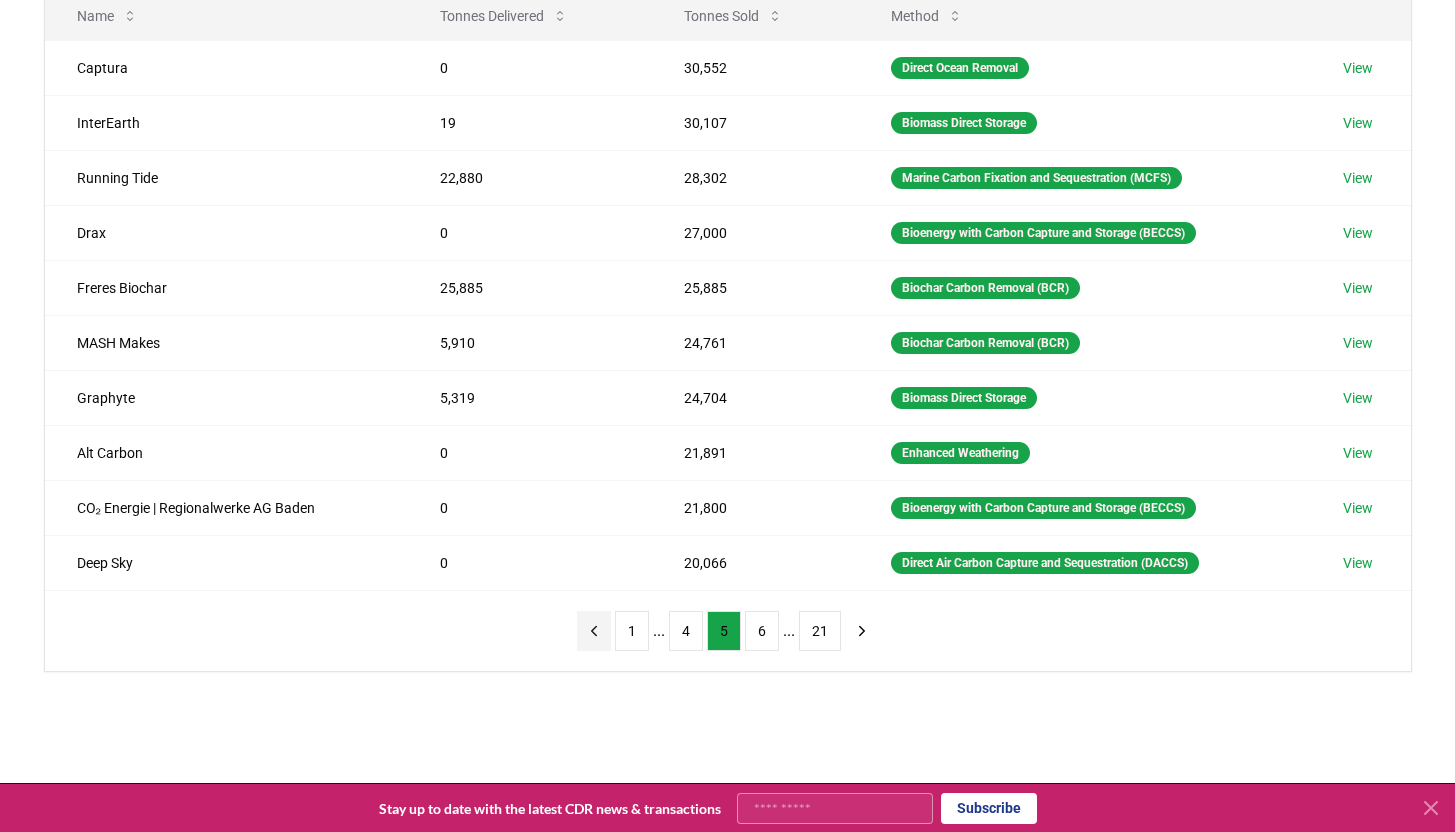 click at bounding box center (594, 631) 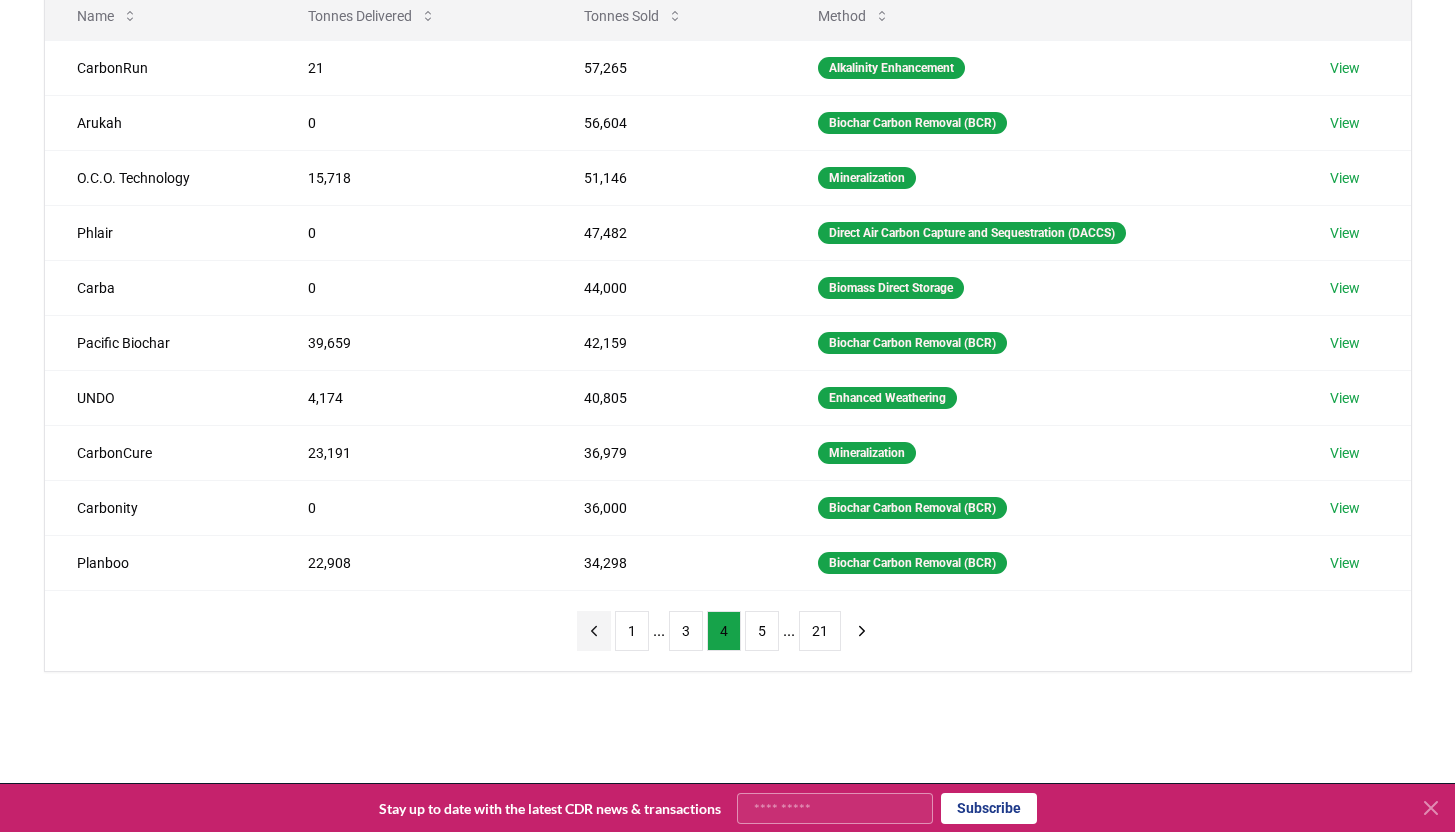 click at bounding box center (594, 631) 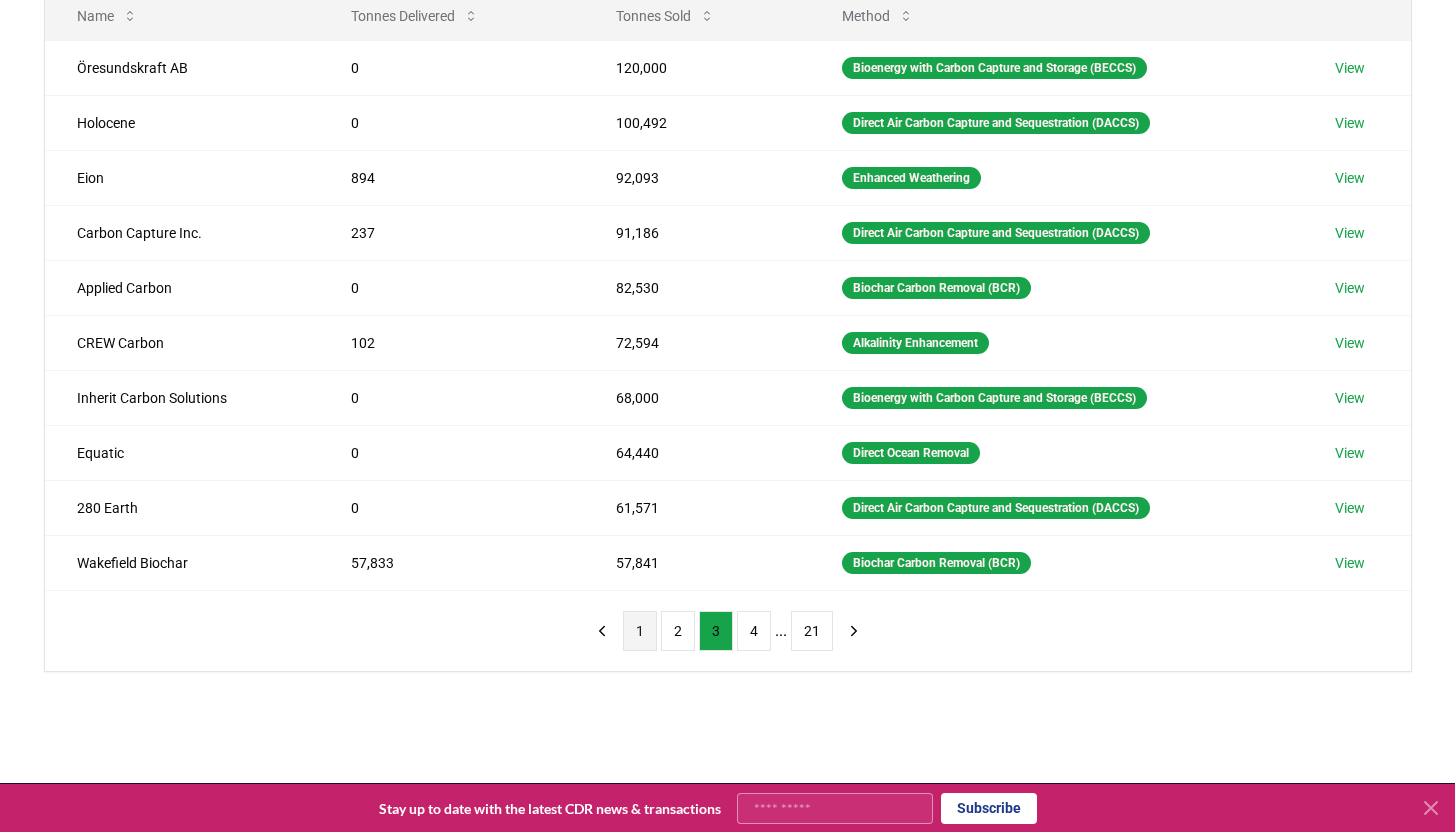 click on "1" at bounding box center [640, 631] 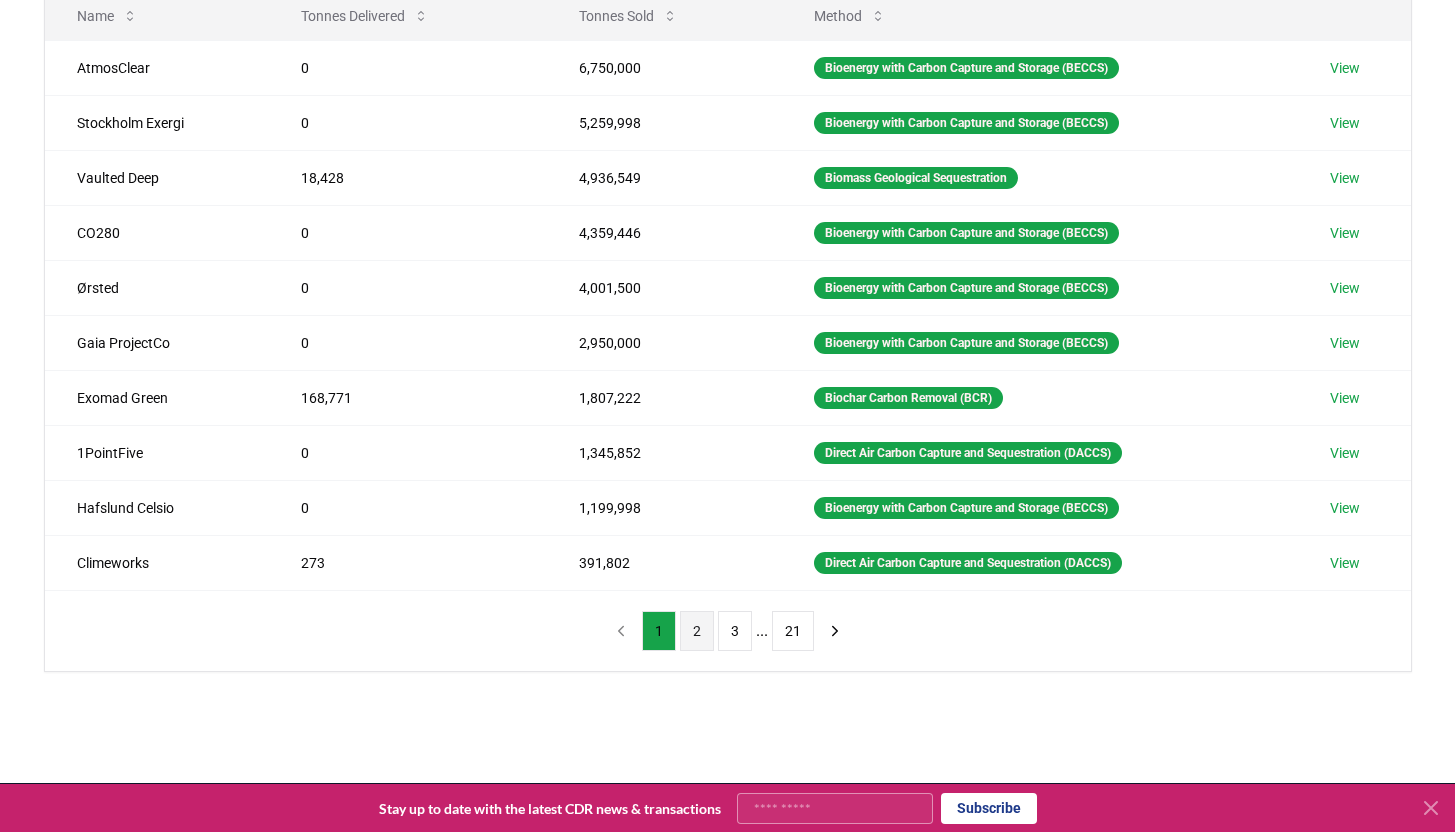 click on "2" at bounding box center (697, 631) 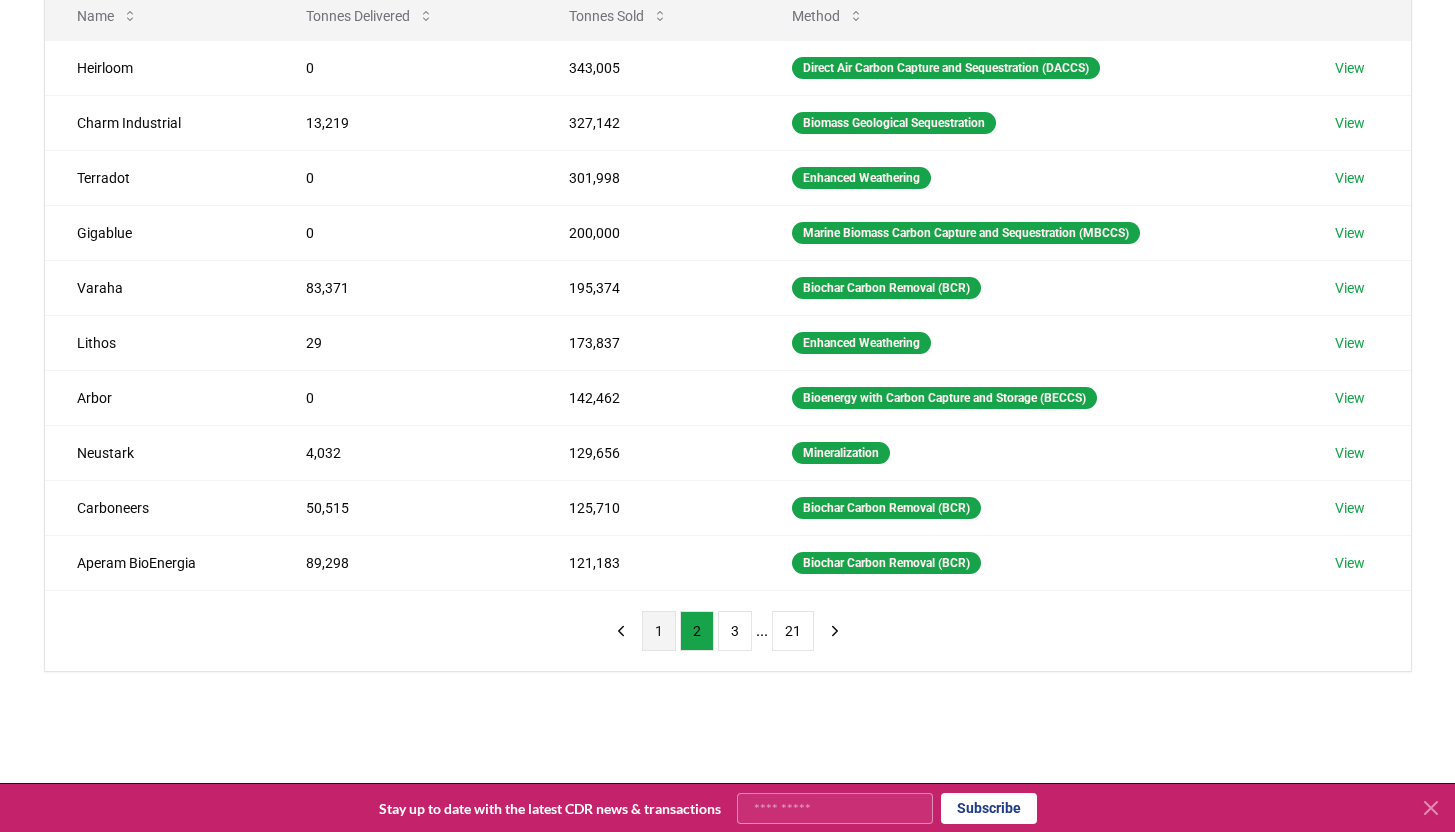 click on "1" at bounding box center [659, 631] 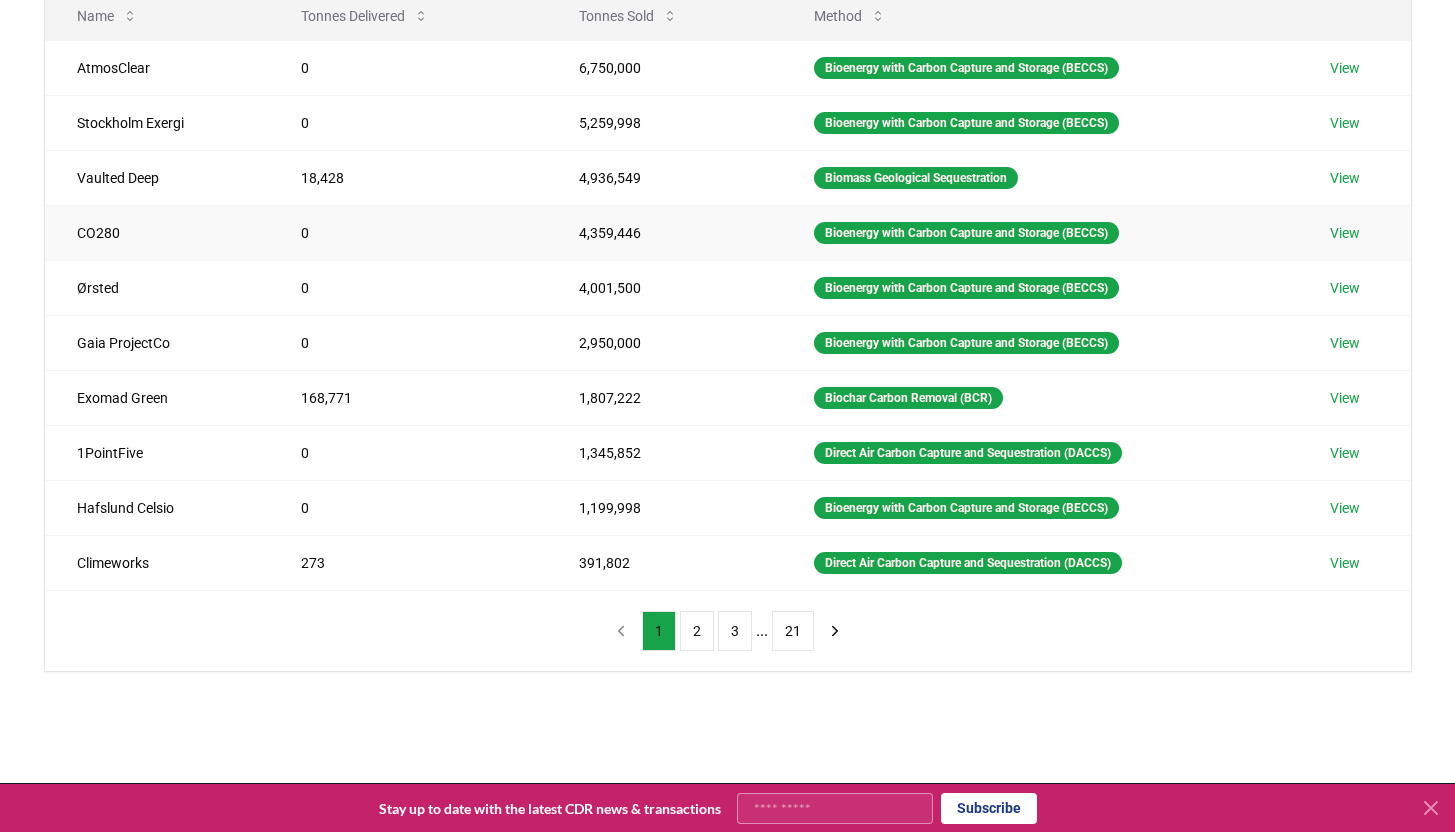 click on "View" at bounding box center (1345, 233) 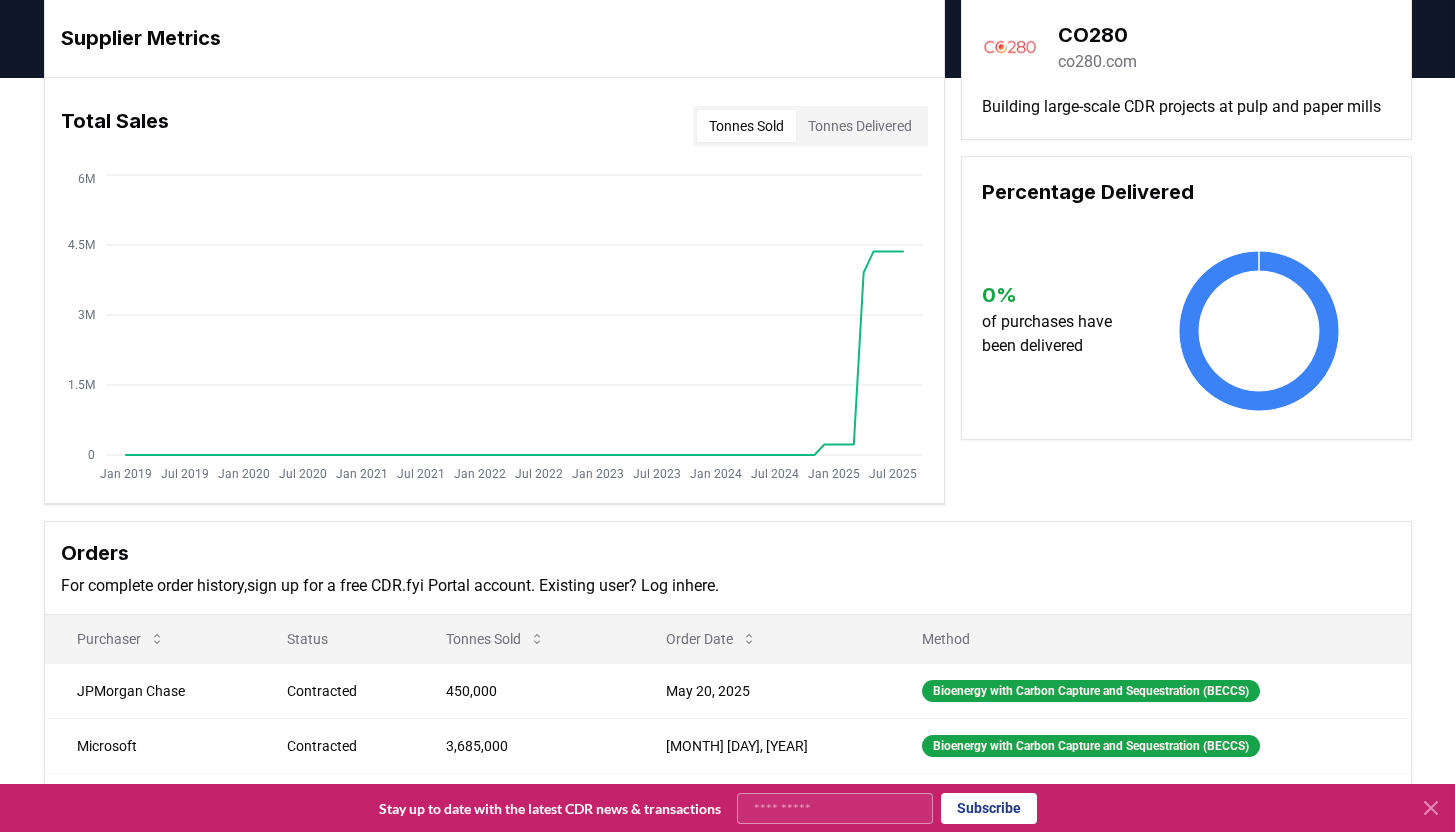 scroll, scrollTop: 0, scrollLeft: 0, axis: both 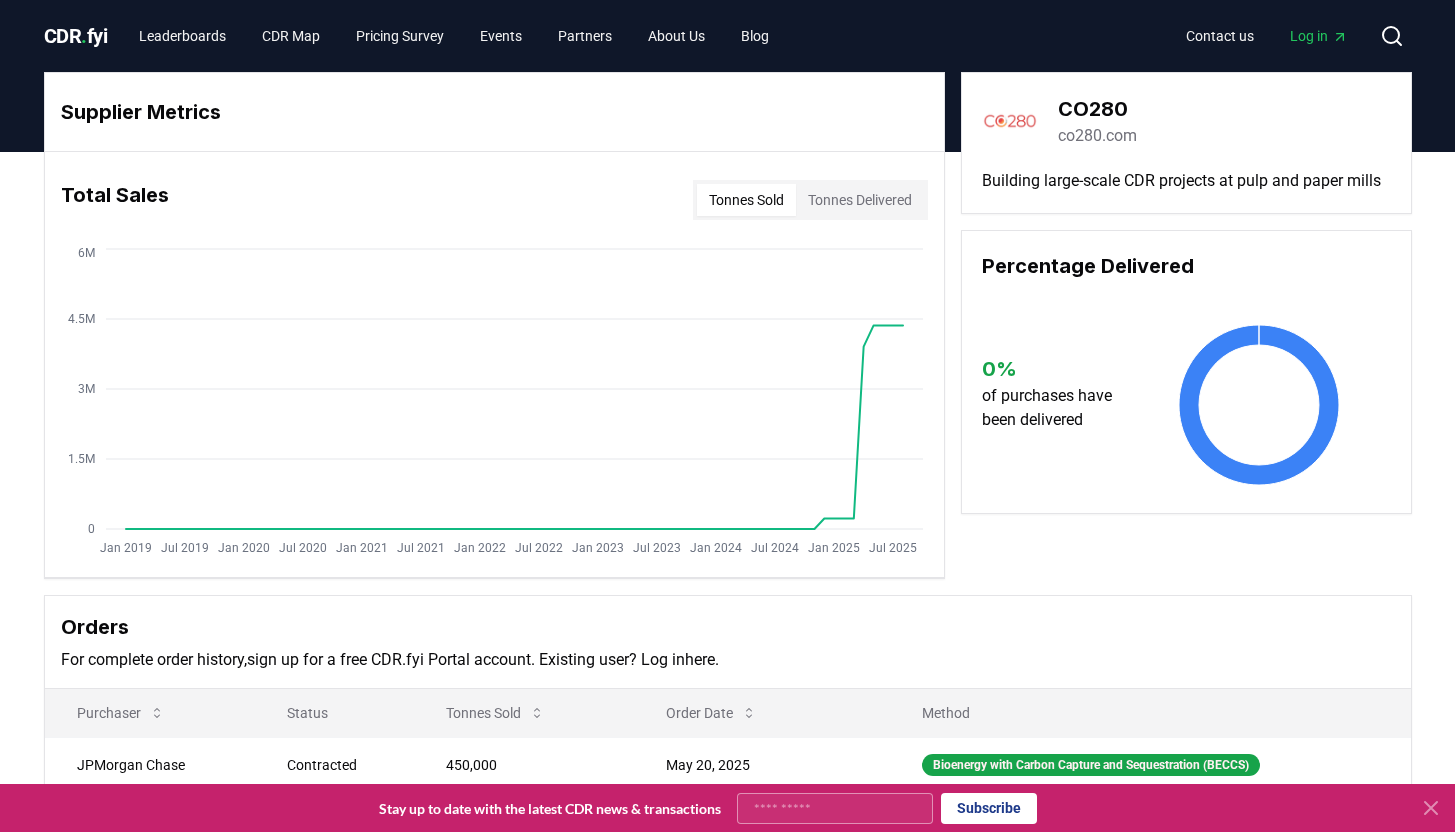click at bounding box center (1010, 121) 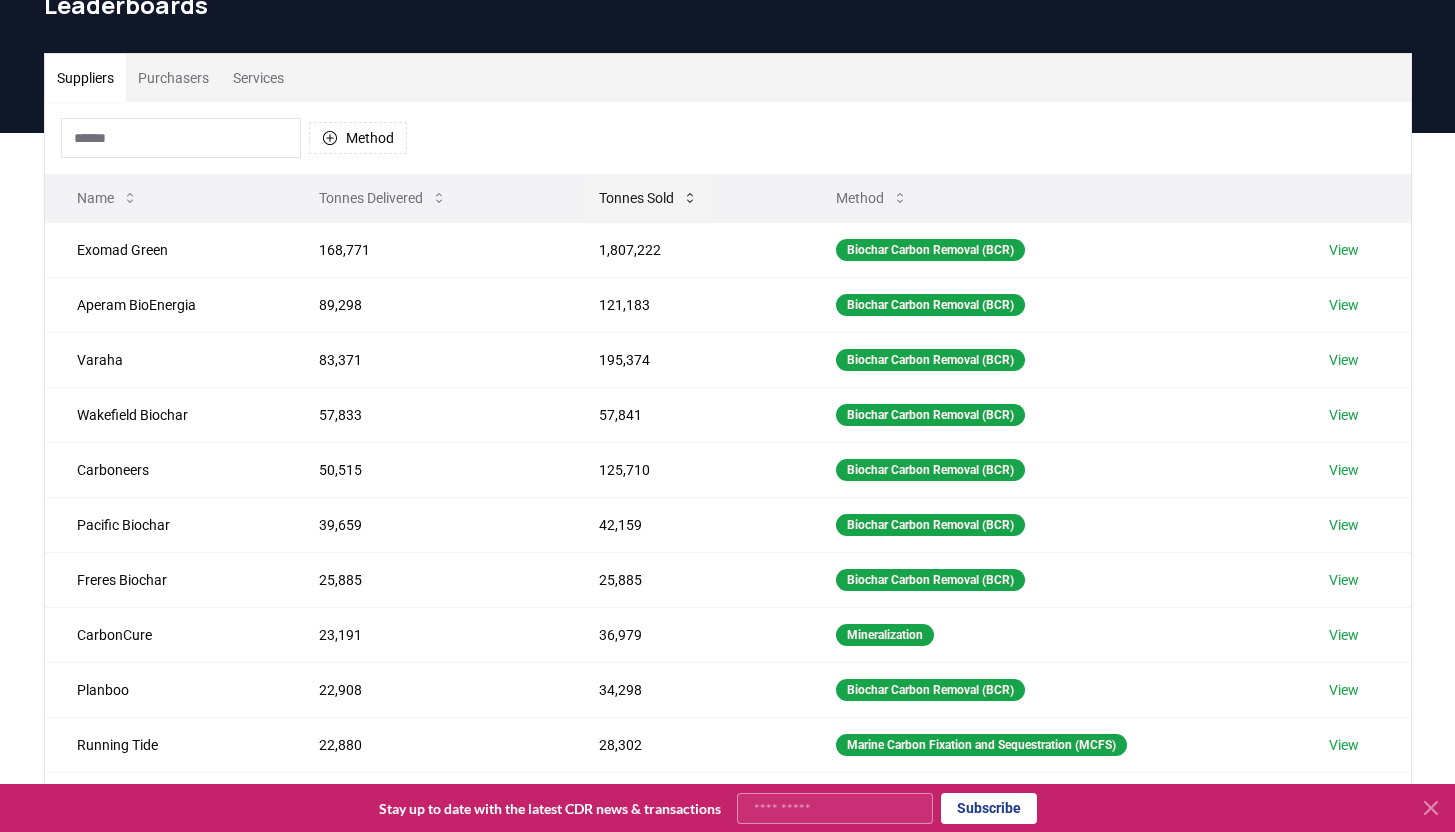 scroll, scrollTop: 100, scrollLeft: 0, axis: vertical 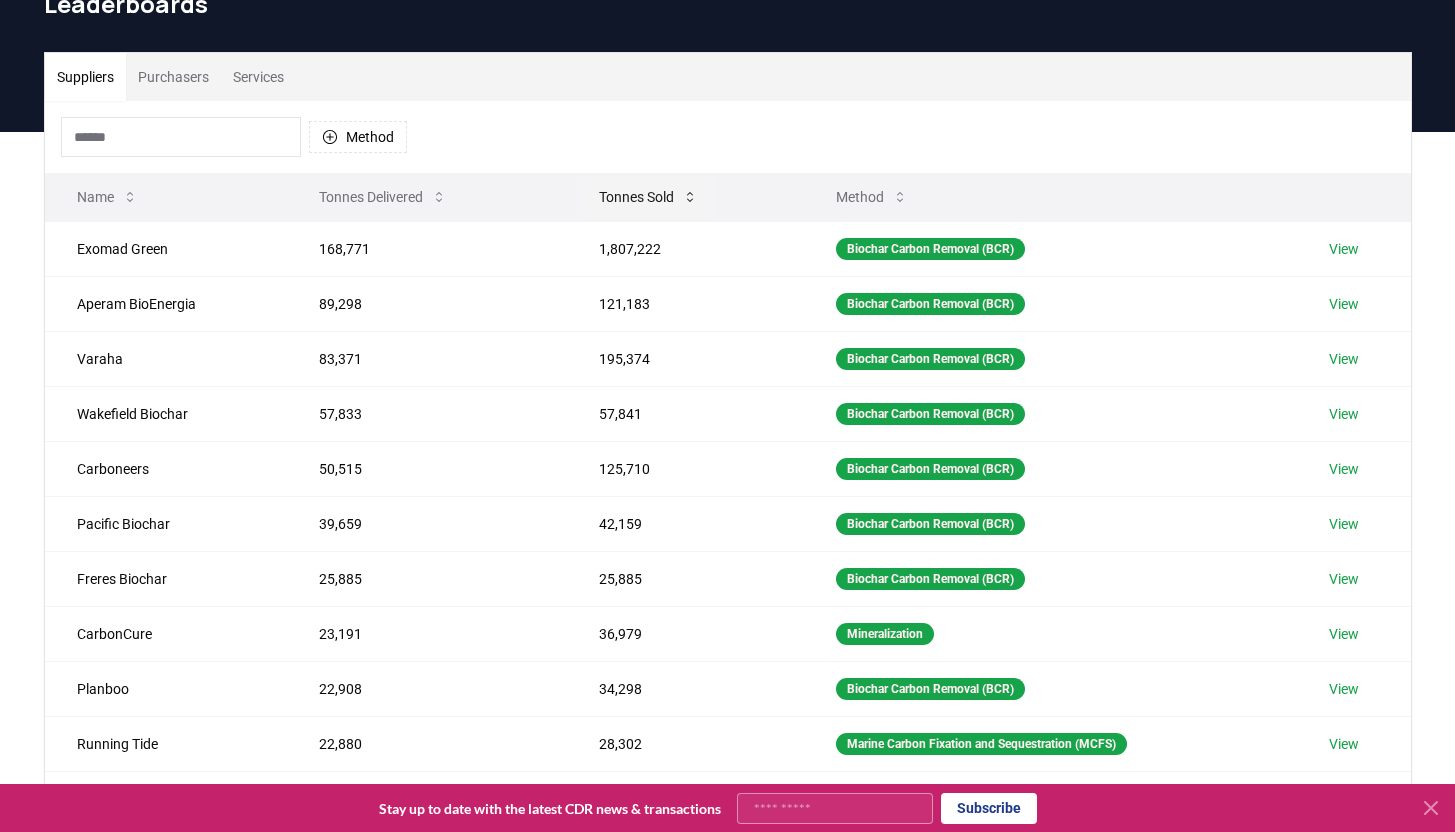 click on "Tonnes Sold" at bounding box center [648, 197] 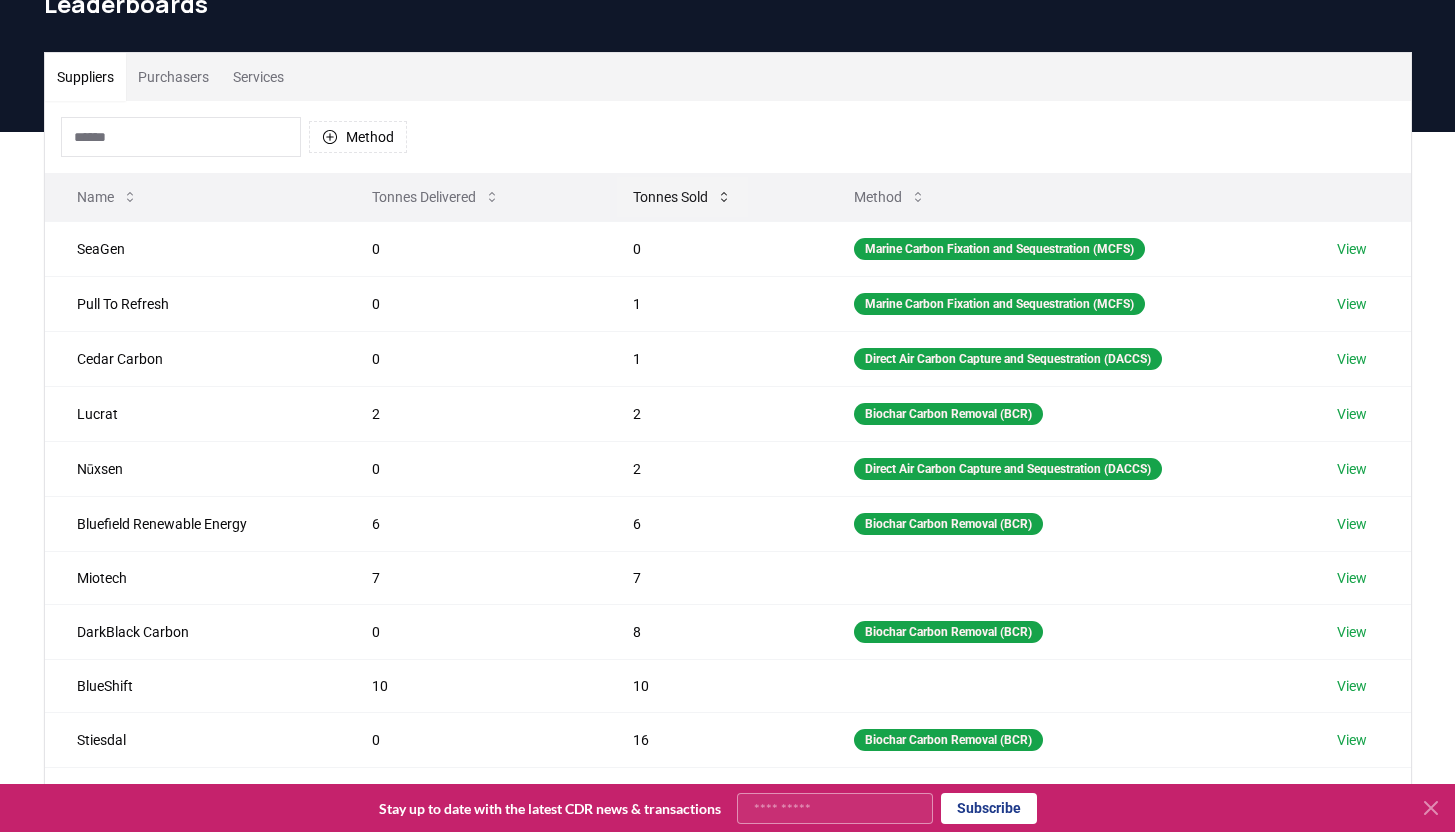 click on "Tonnes Sold" at bounding box center (682, 197) 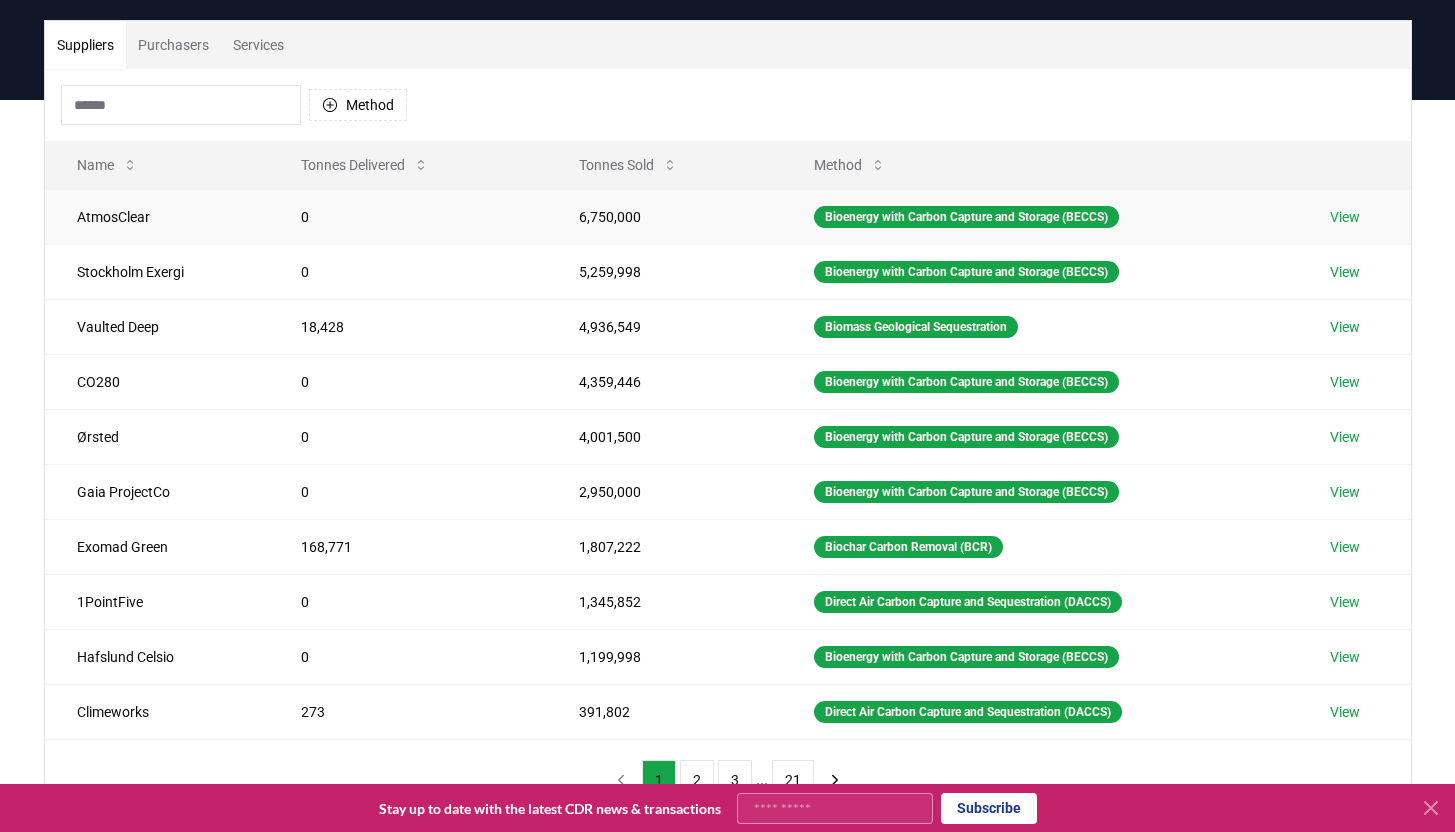 scroll, scrollTop: 133, scrollLeft: 0, axis: vertical 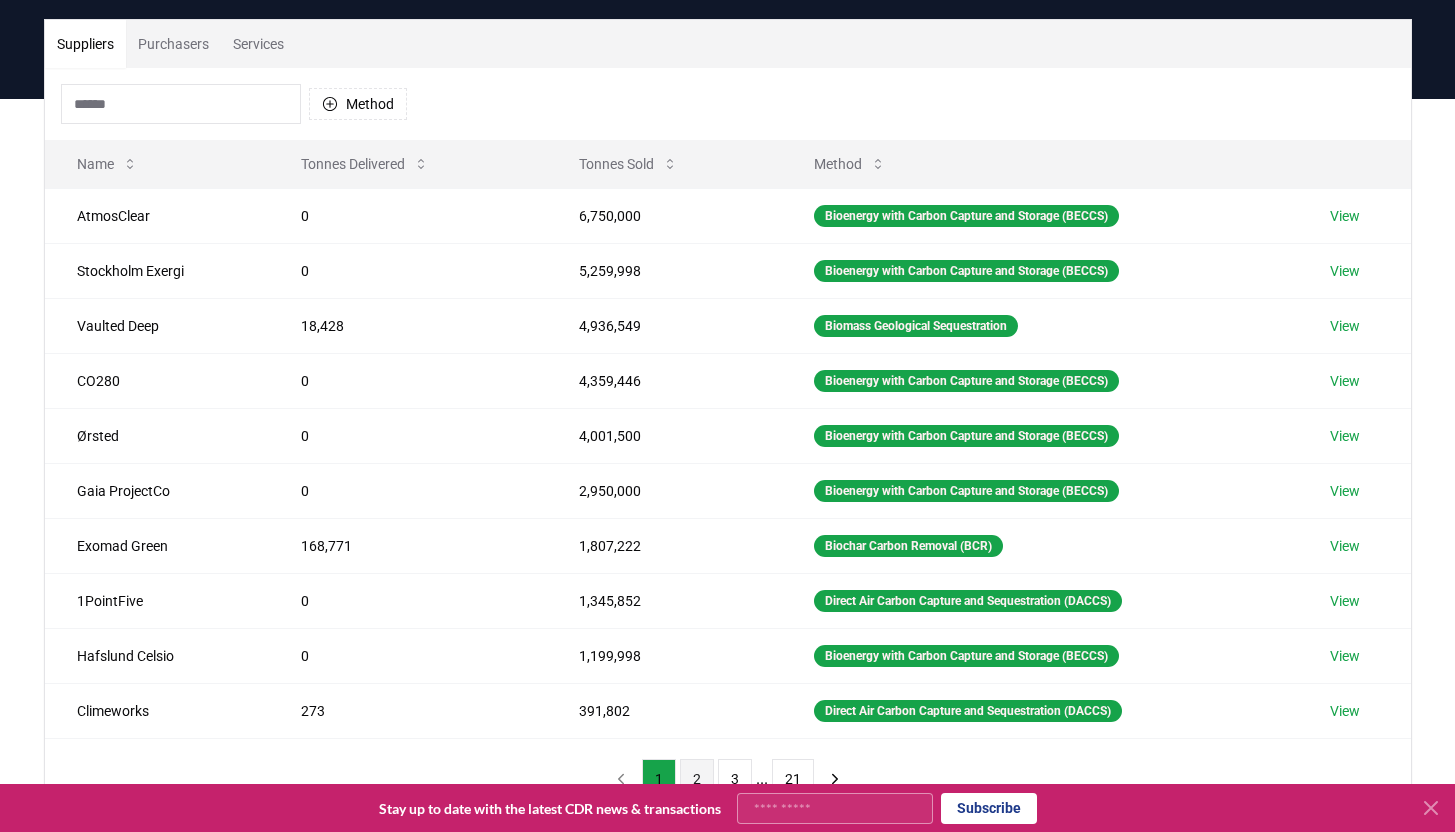 click on "2" at bounding box center (697, 779) 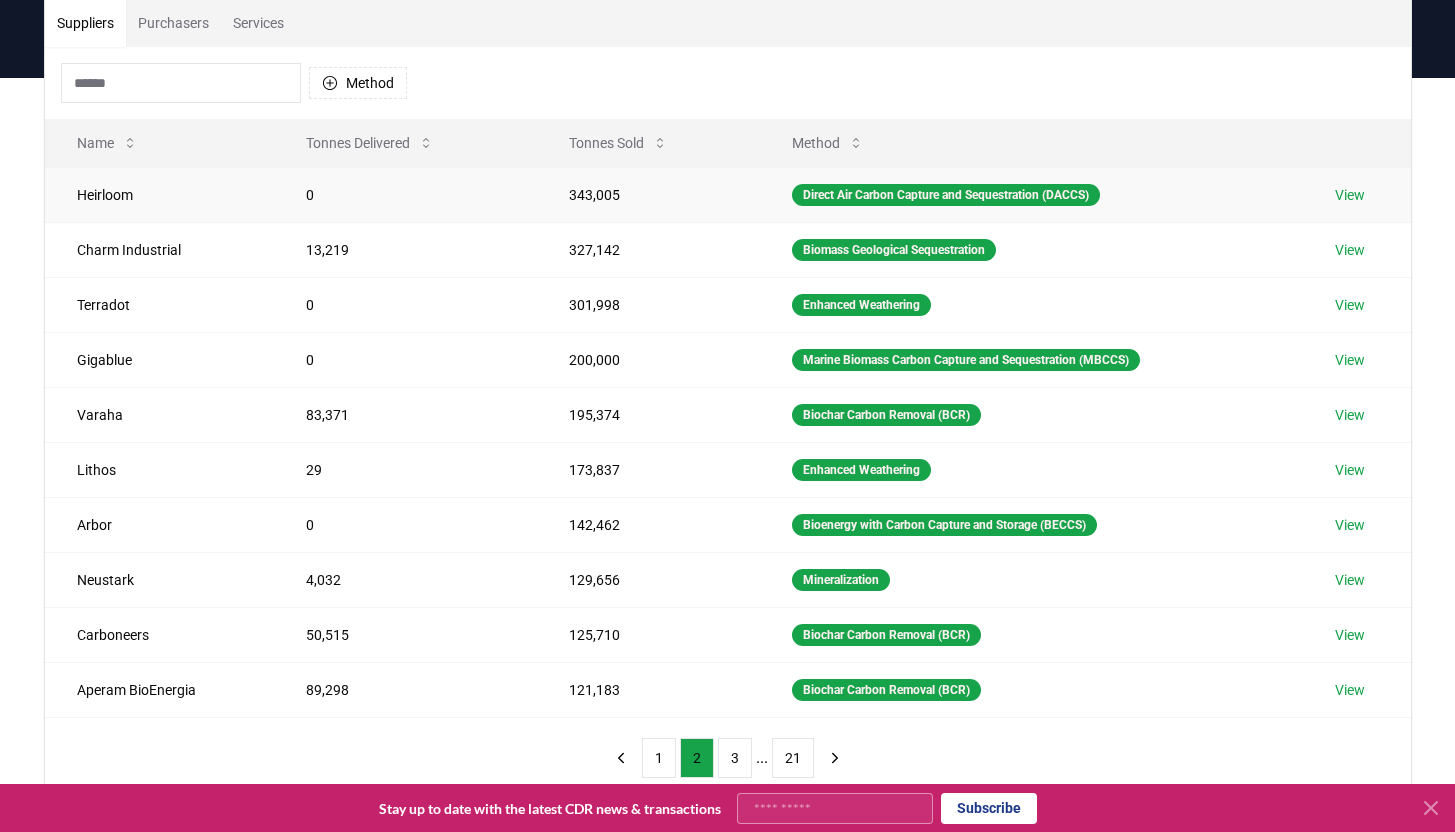 scroll, scrollTop: 158, scrollLeft: 0, axis: vertical 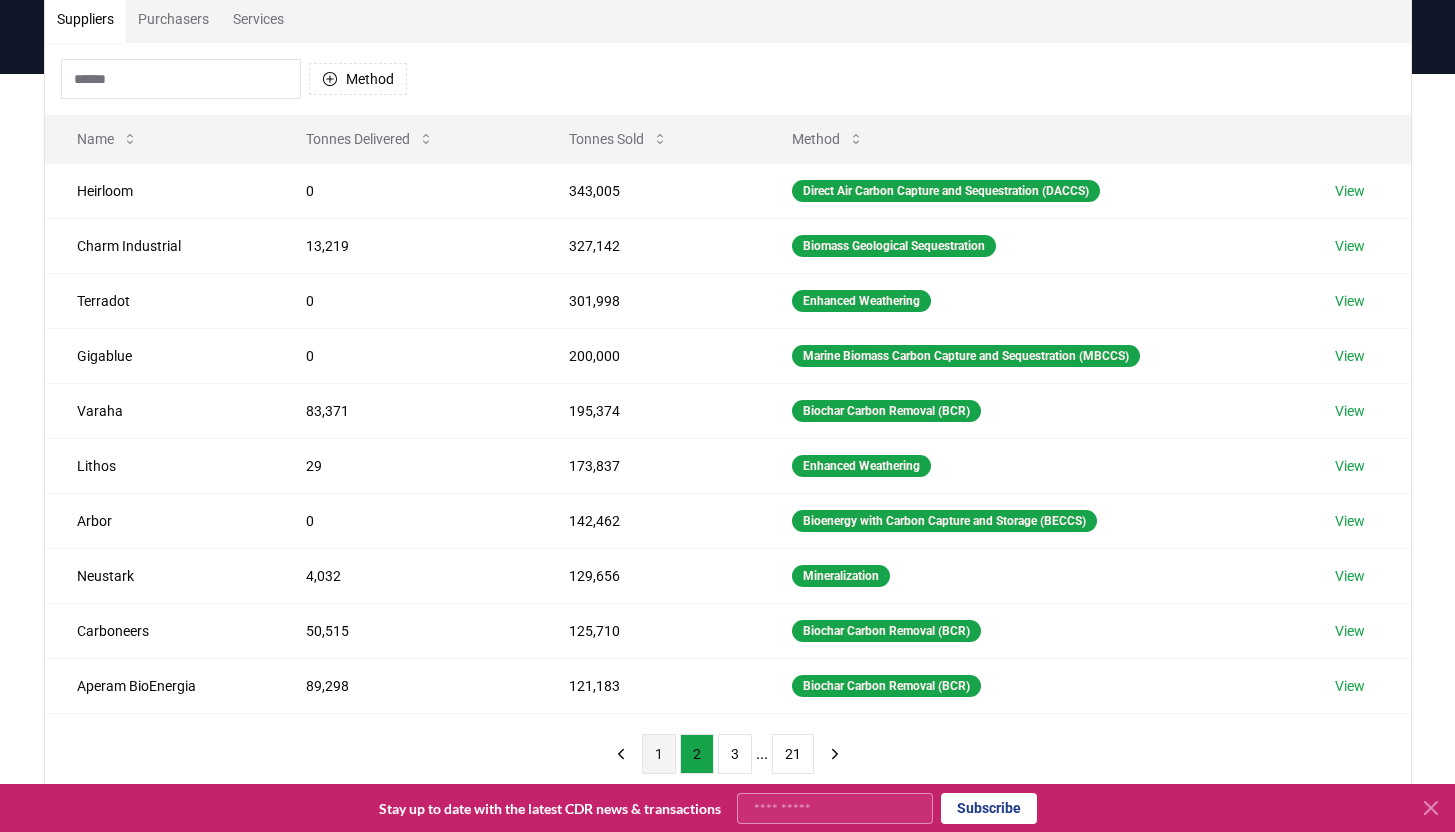 click on "1" at bounding box center (659, 754) 